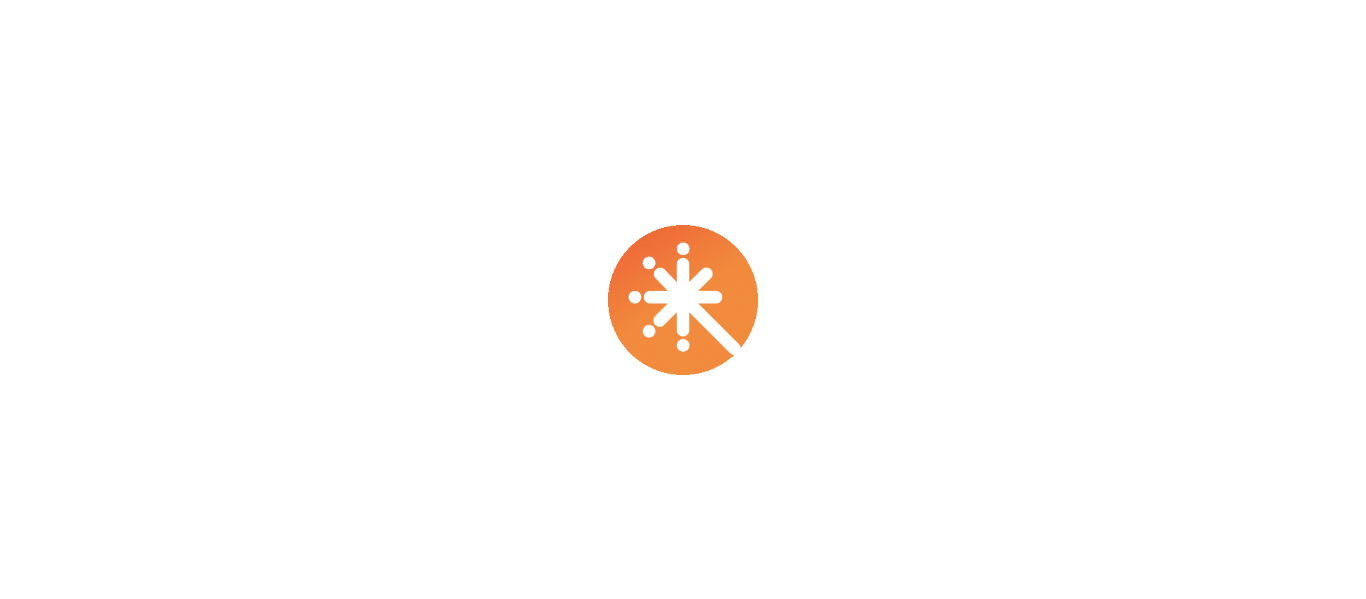scroll, scrollTop: 0, scrollLeft: 0, axis: both 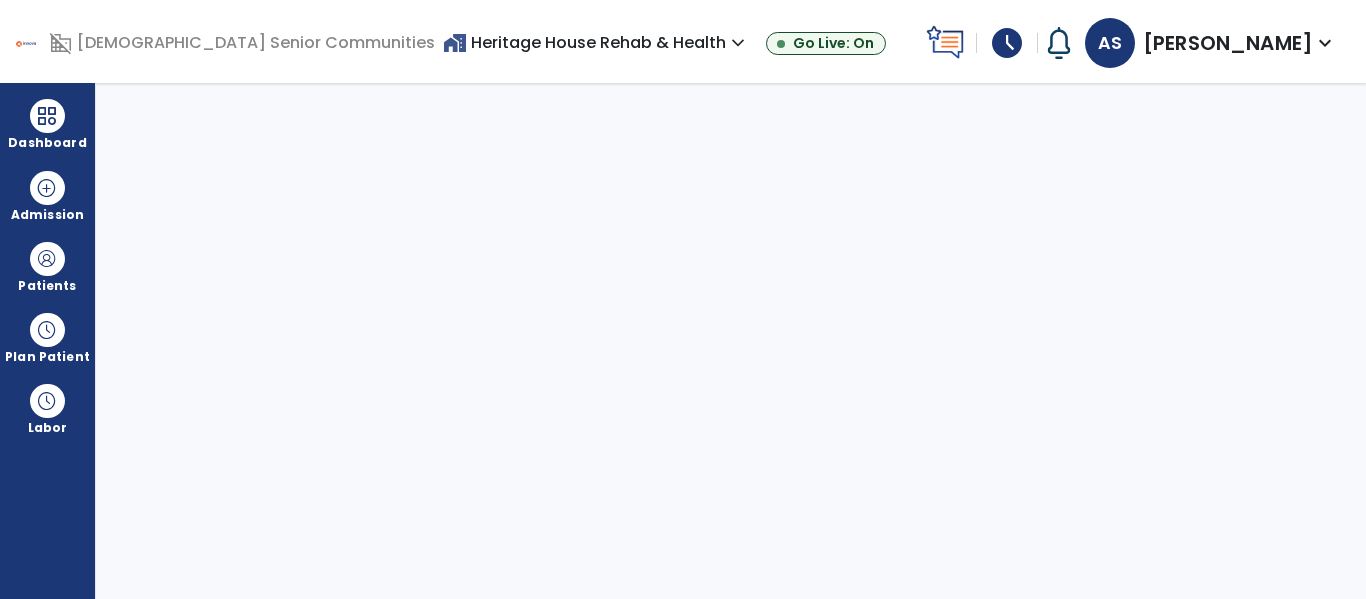 select on "****" 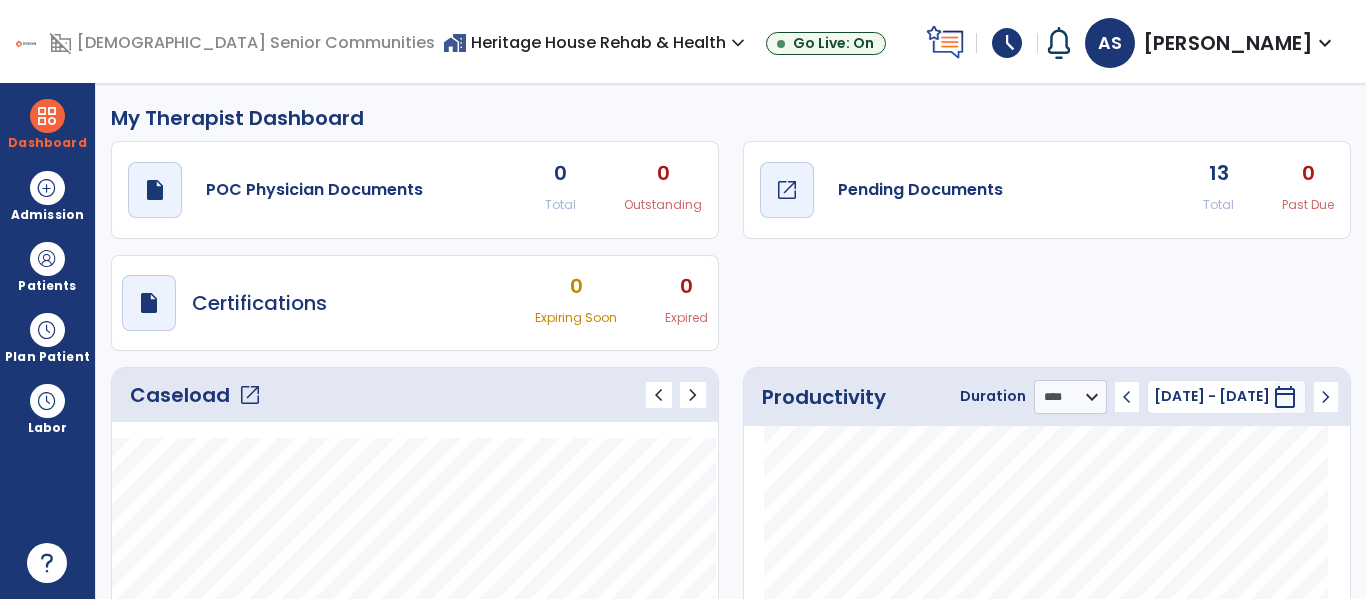 click on "draft   open_in_new" 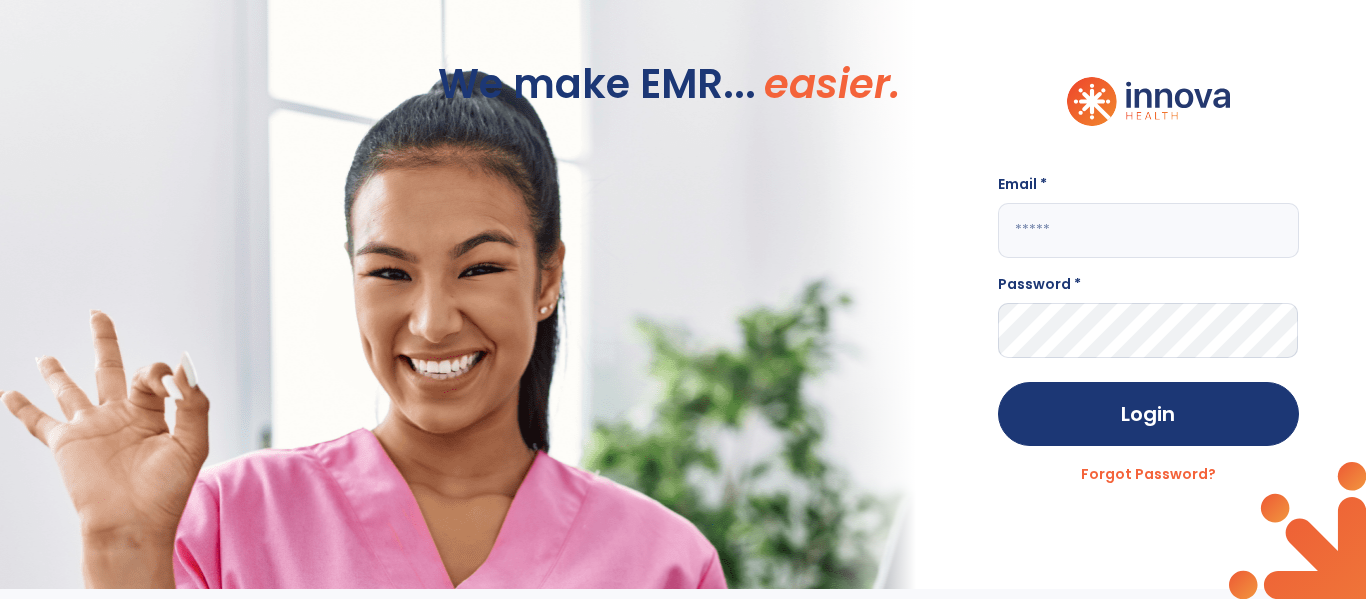 click 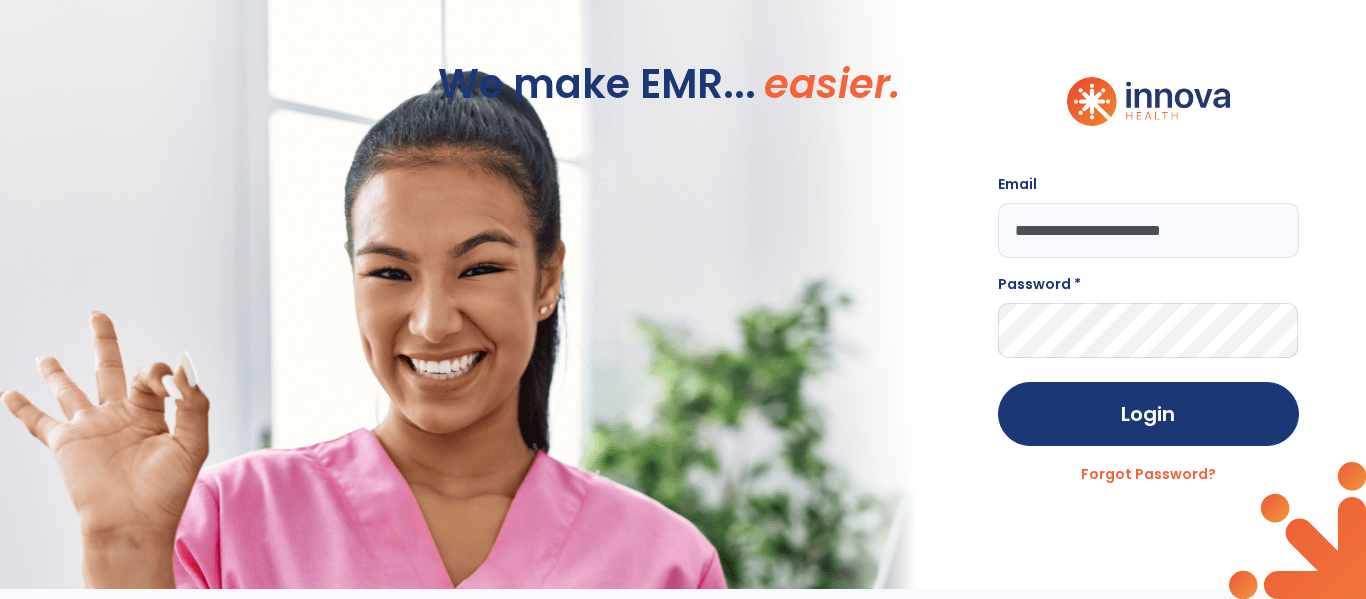 type on "**********" 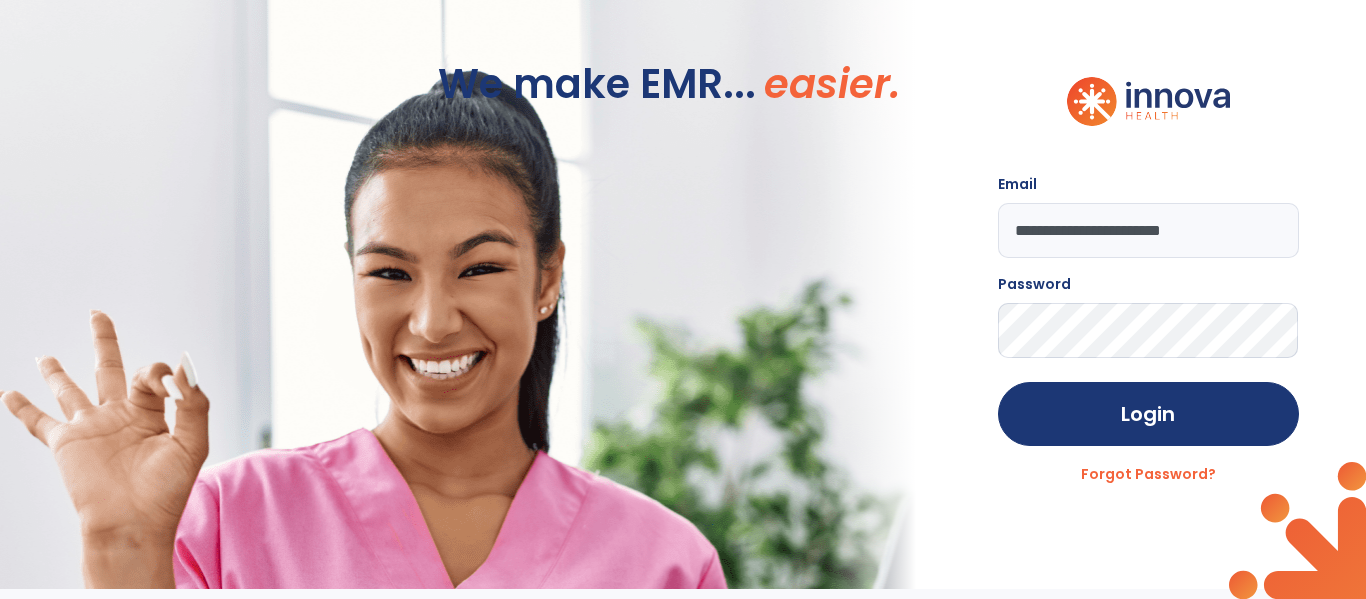 click on "Login" 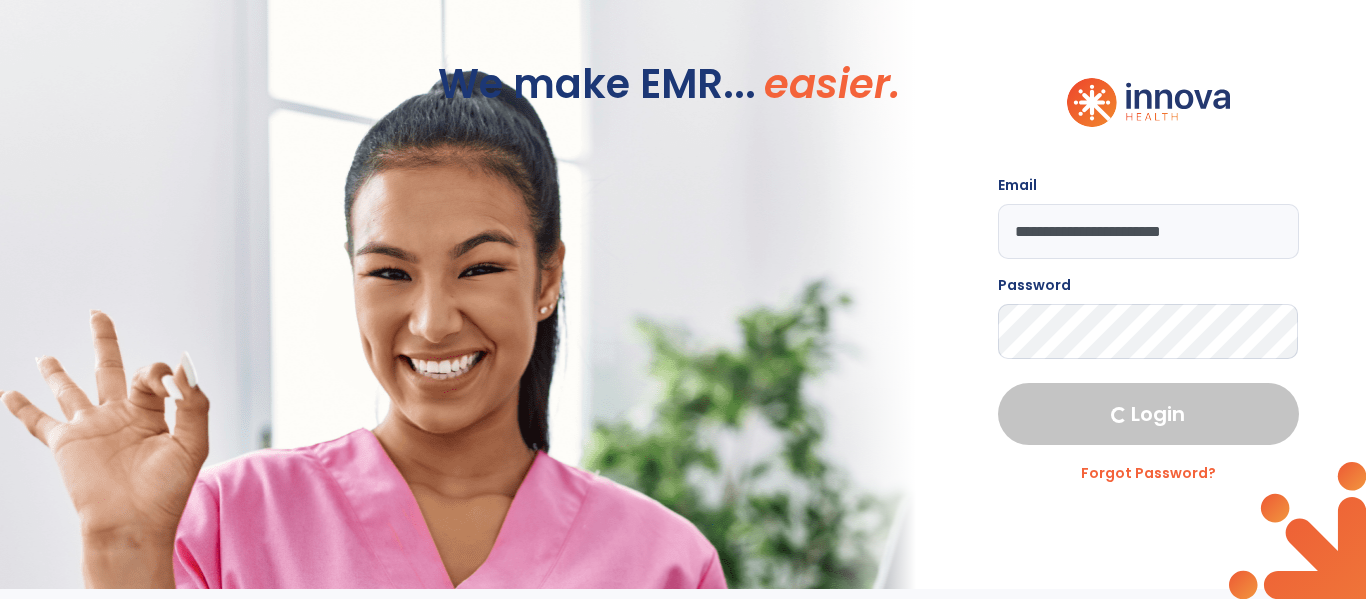 select on "****" 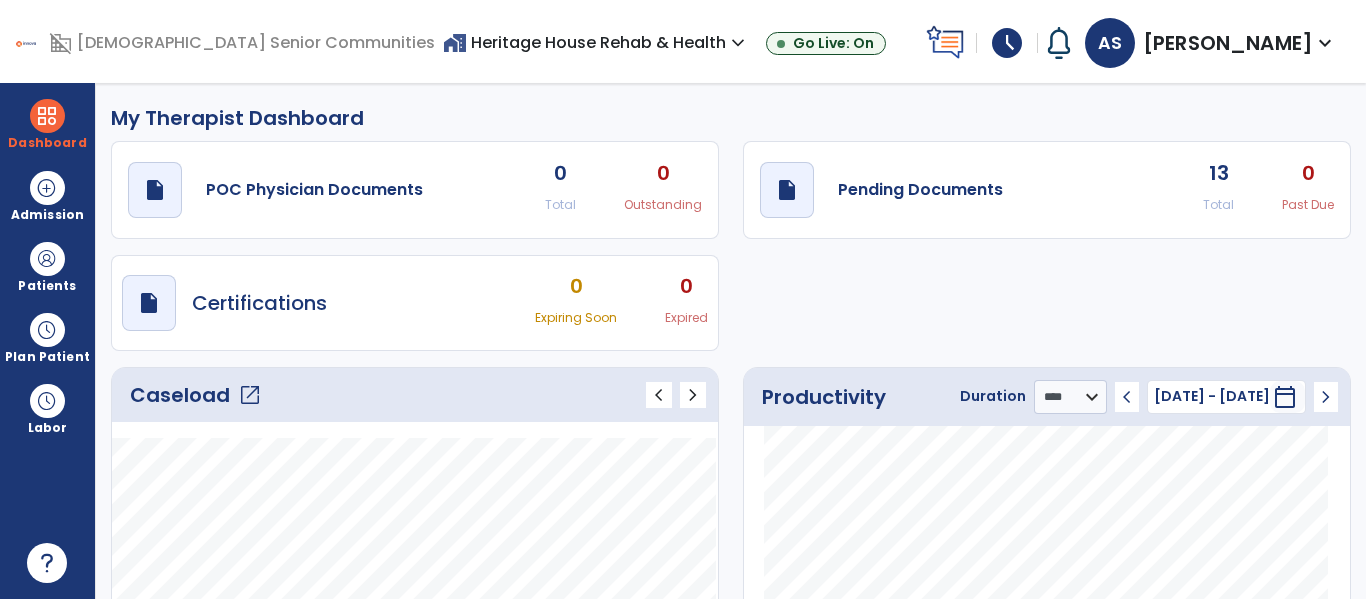 click on "open_in_new" 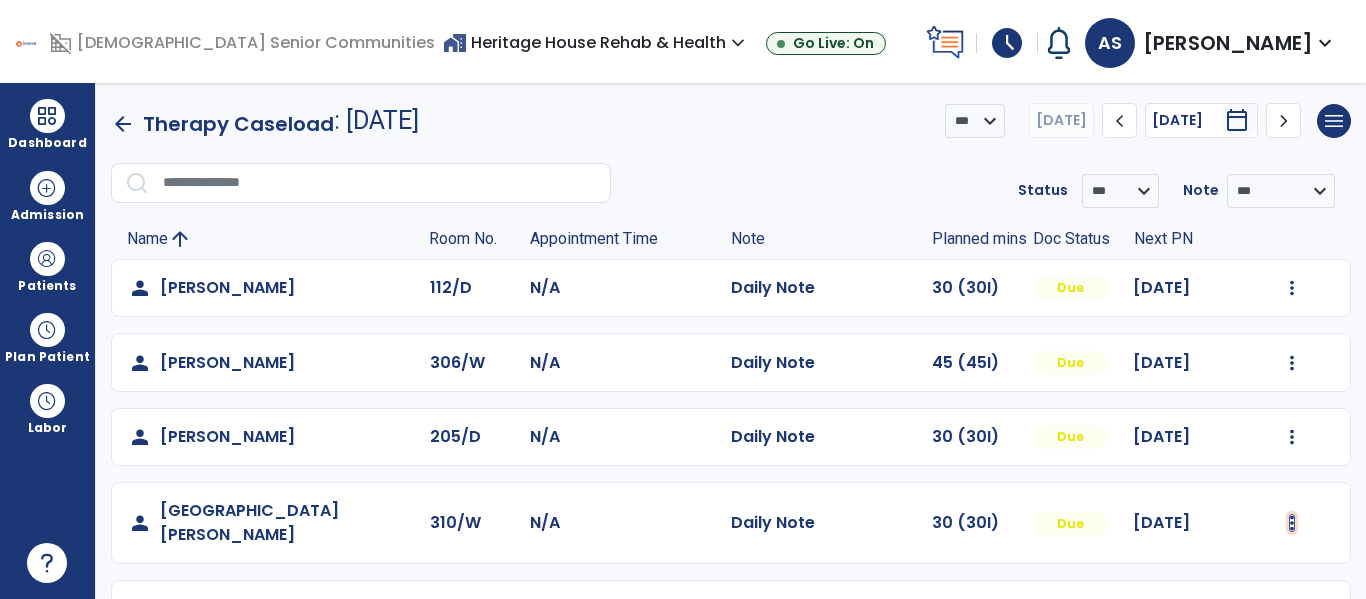click at bounding box center (1292, 288) 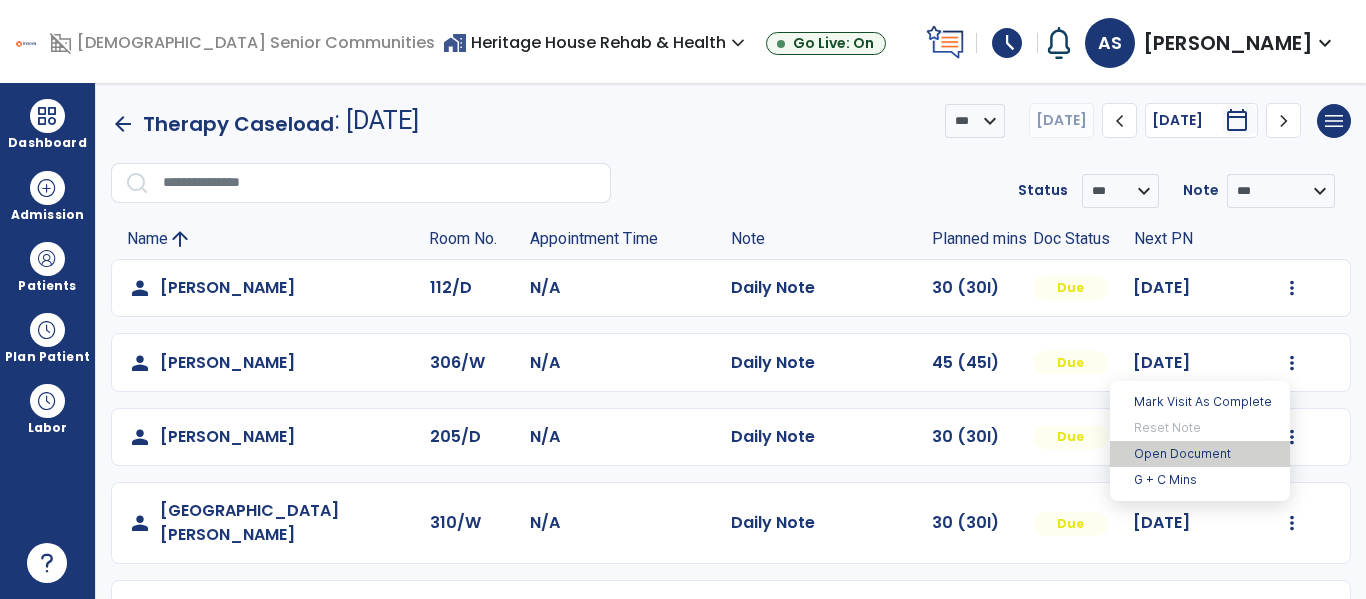 click on "Open Document" at bounding box center (1200, 454) 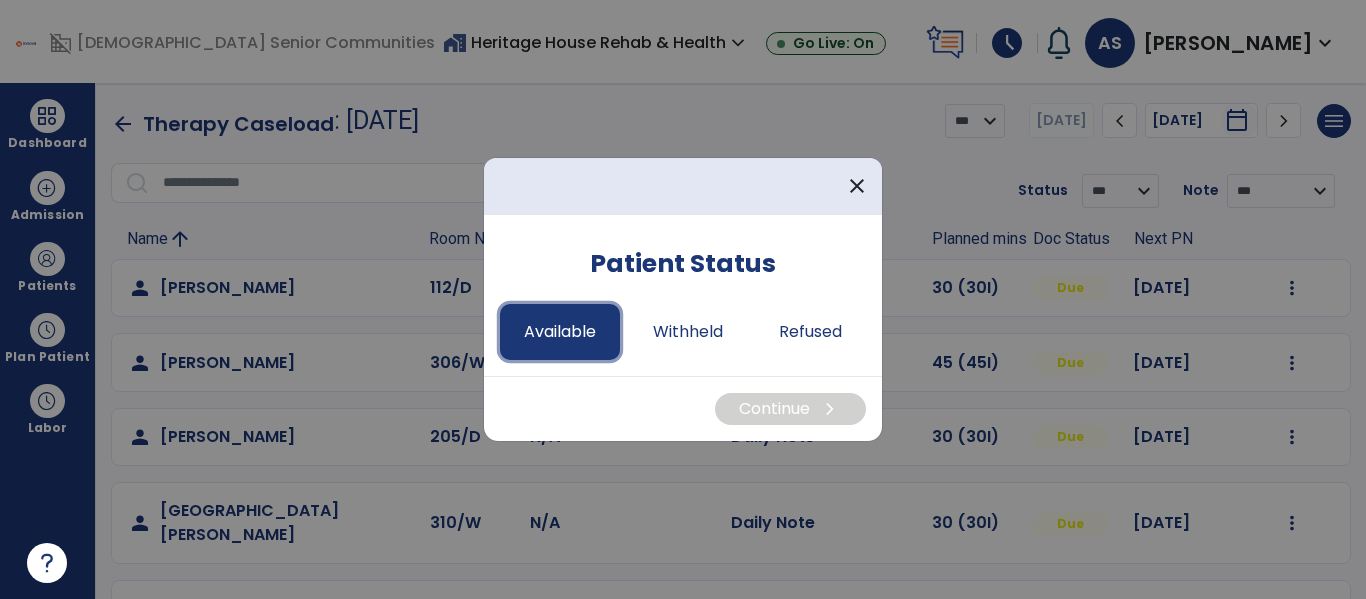 click on "Available" at bounding box center (560, 332) 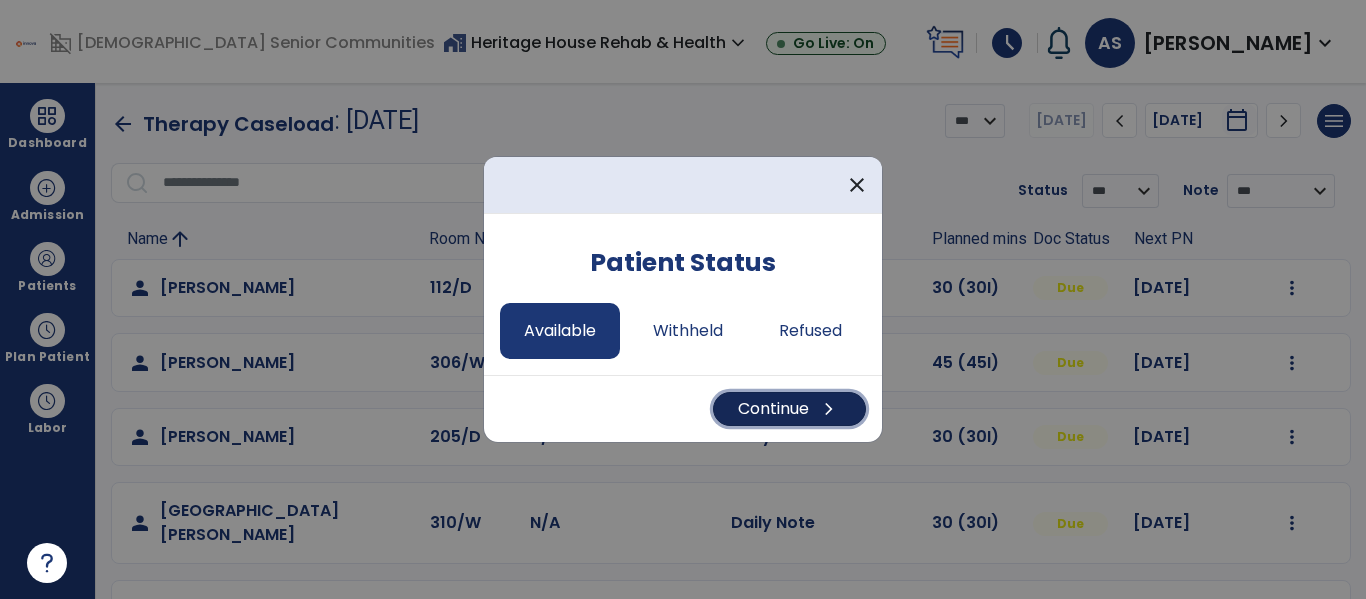 click on "Continue   chevron_right" at bounding box center (789, 409) 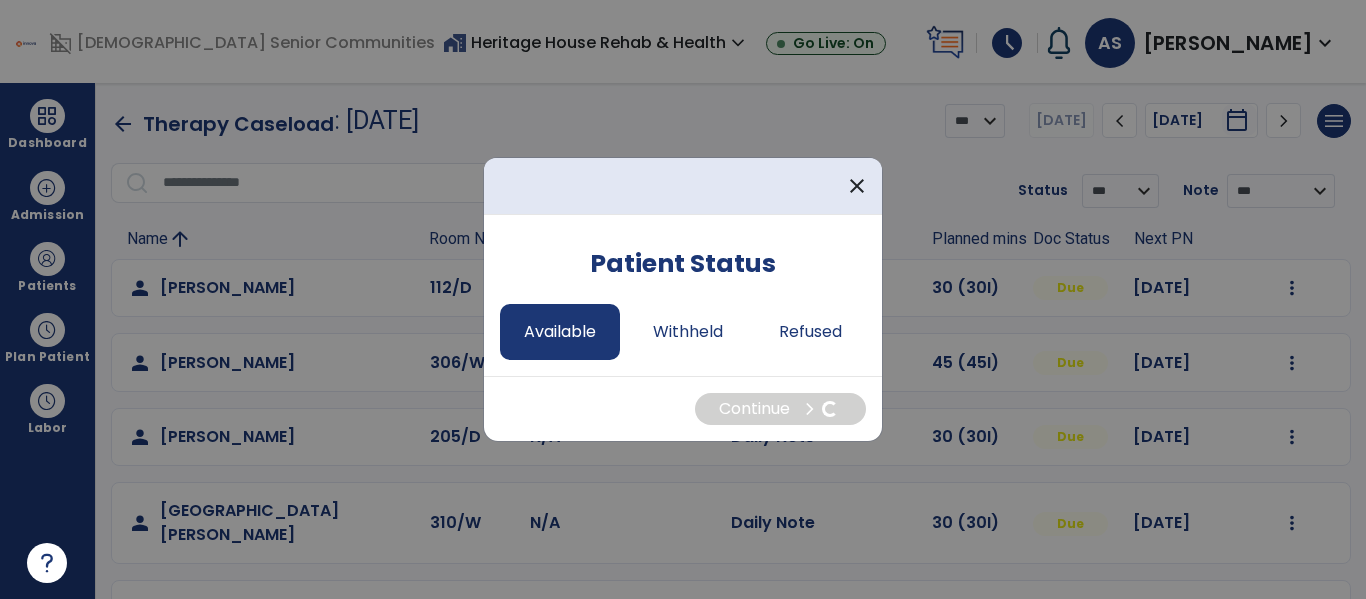 select on "*" 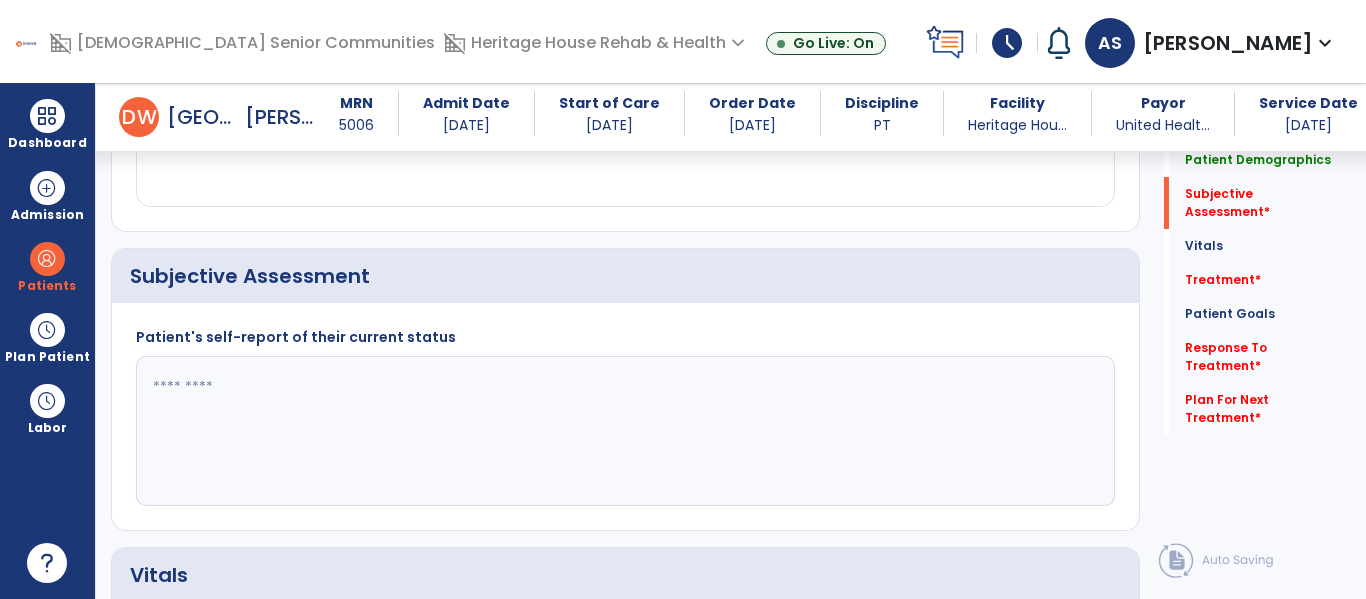 scroll, scrollTop: 416, scrollLeft: 0, axis: vertical 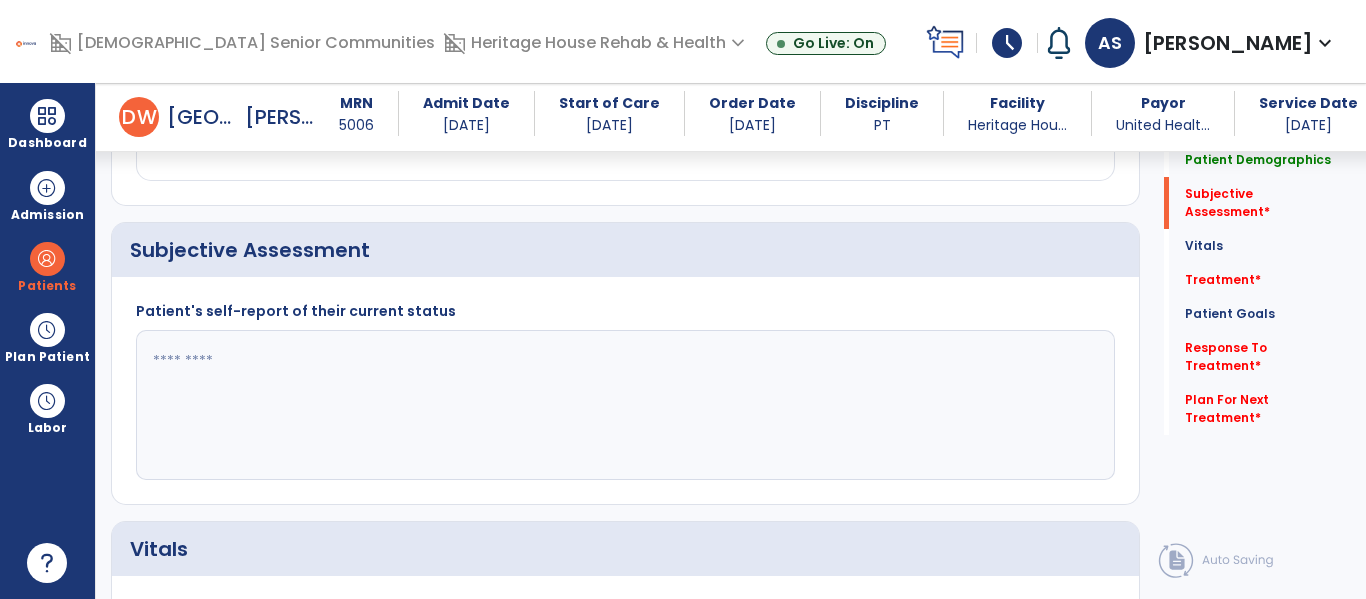 click 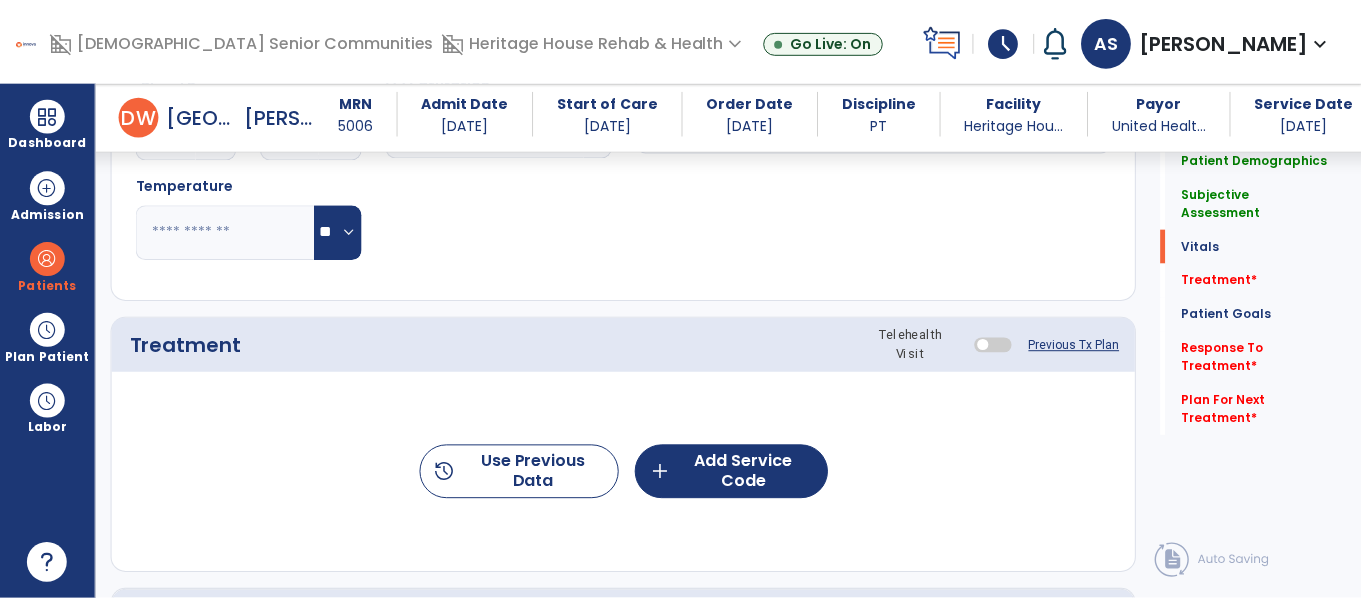 scroll, scrollTop: 1119, scrollLeft: 0, axis: vertical 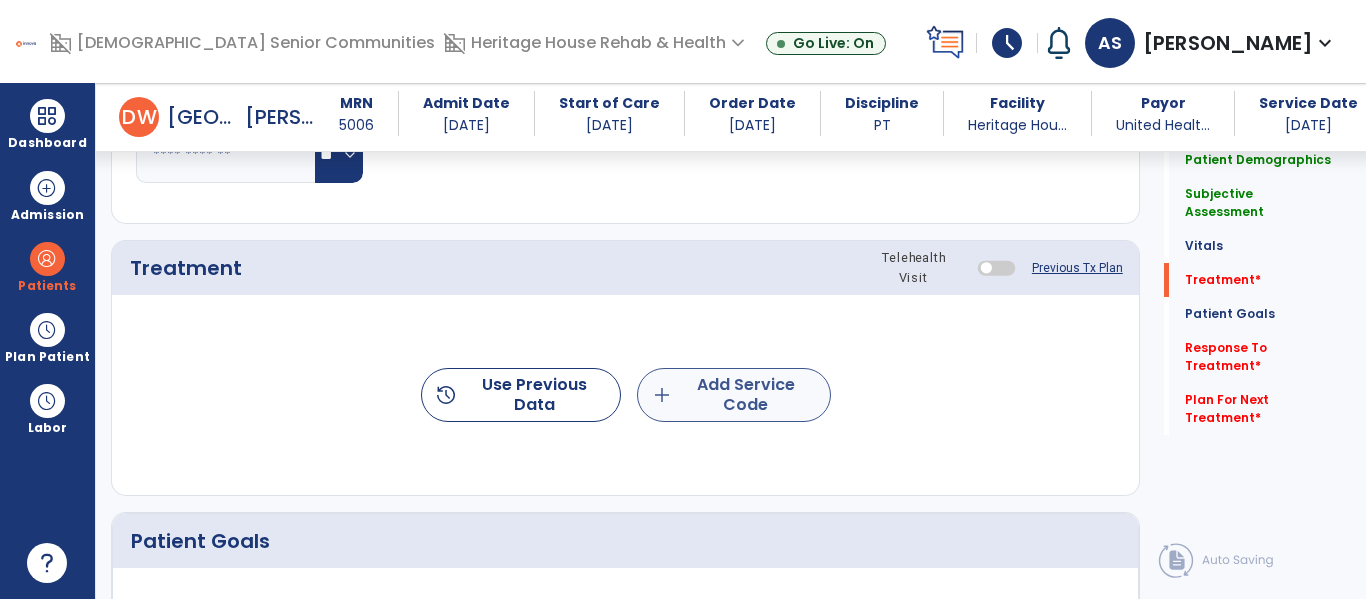 type on "**********" 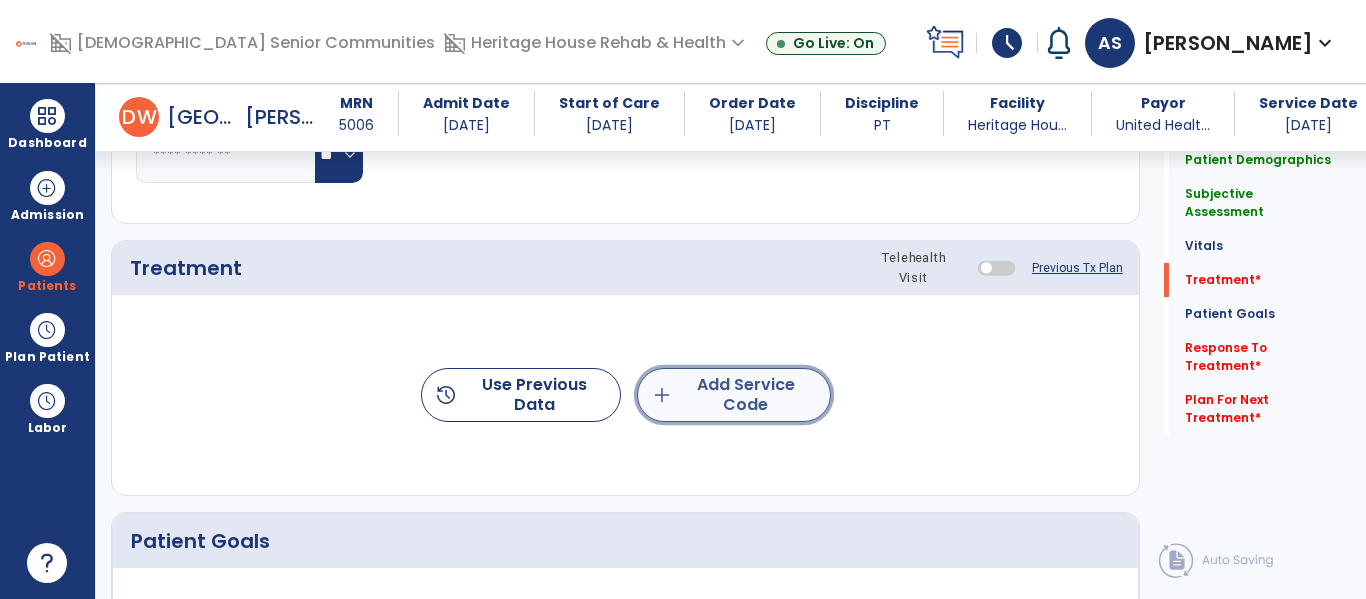 click on "add  Add Service Code" 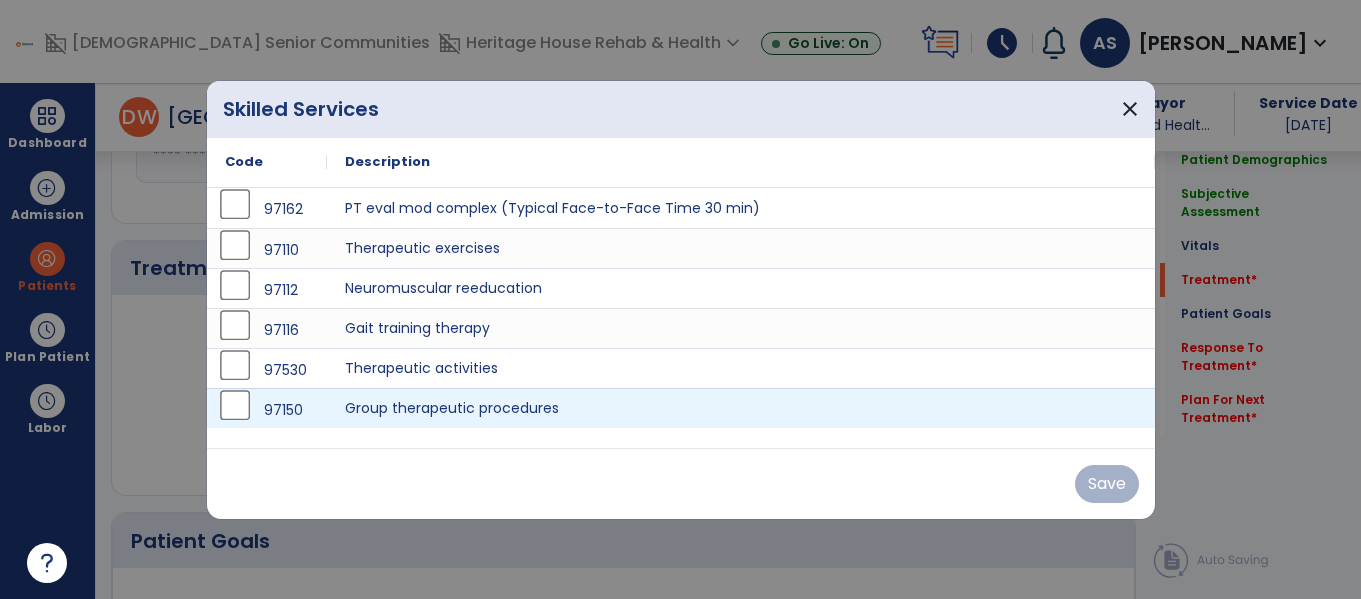 scroll, scrollTop: 1119, scrollLeft: 0, axis: vertical 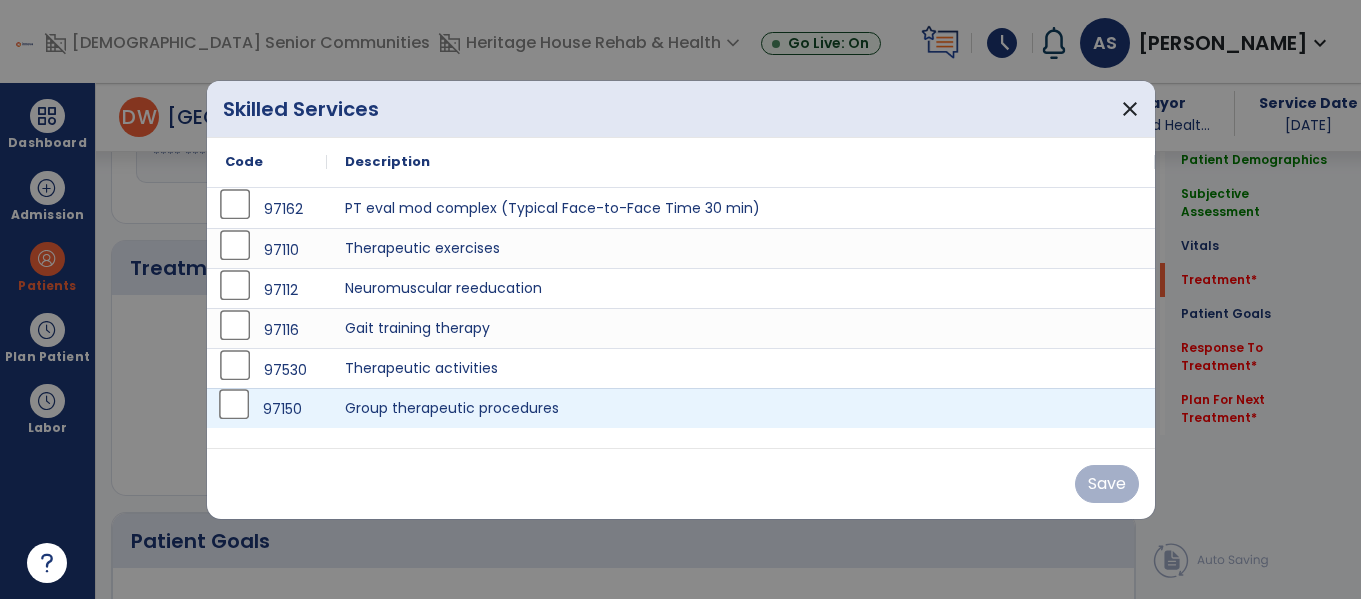 click on "97150" at bounding box center [267, 409] 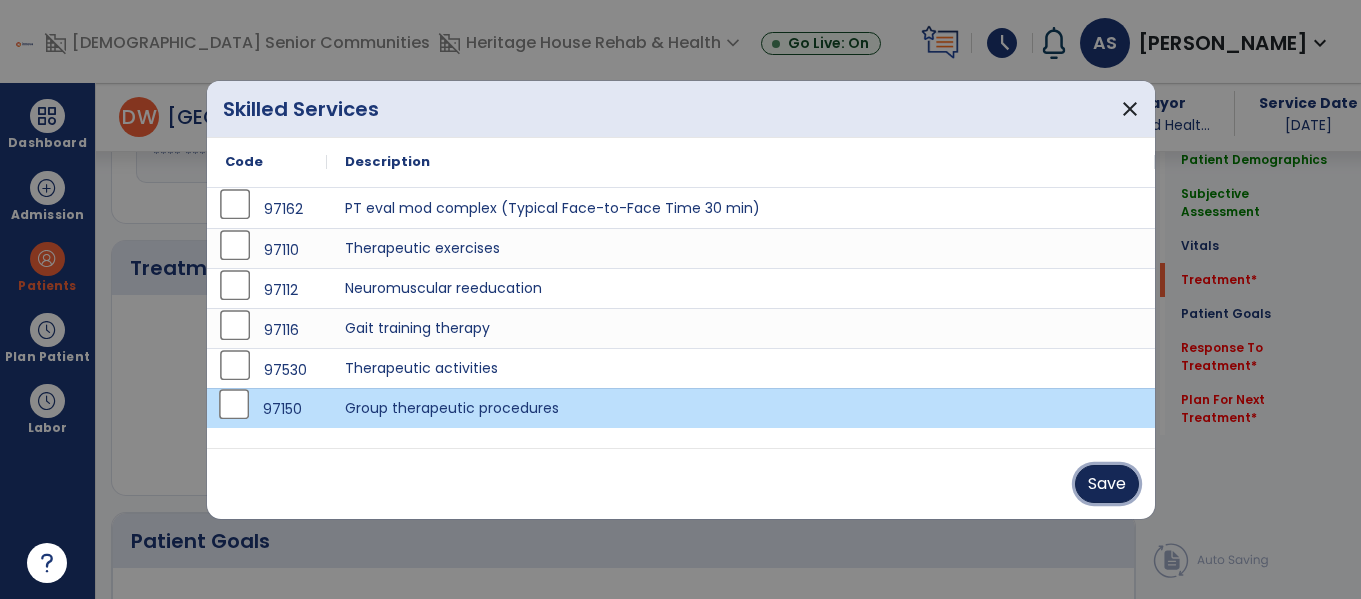 drag, startPoint x: 1094, startPoint y: 484, endPoint x: 1076, endPoint y: 483, distance: 18.027756 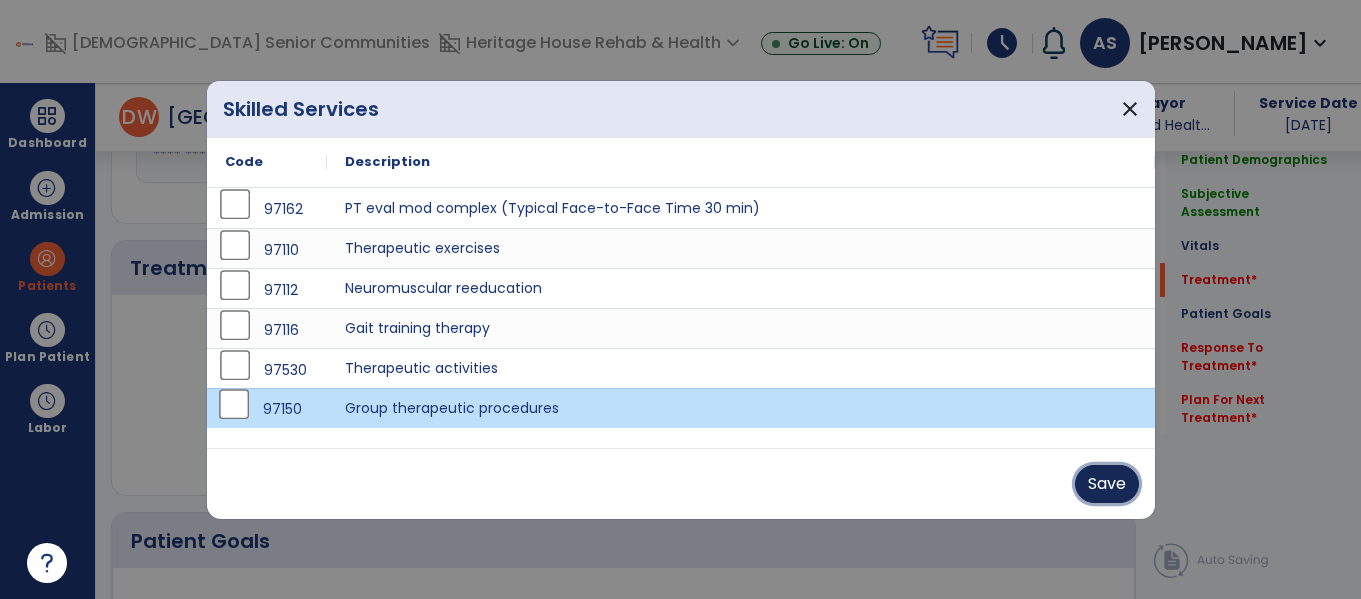 click on "Save" at bounding box center [1107, 484] 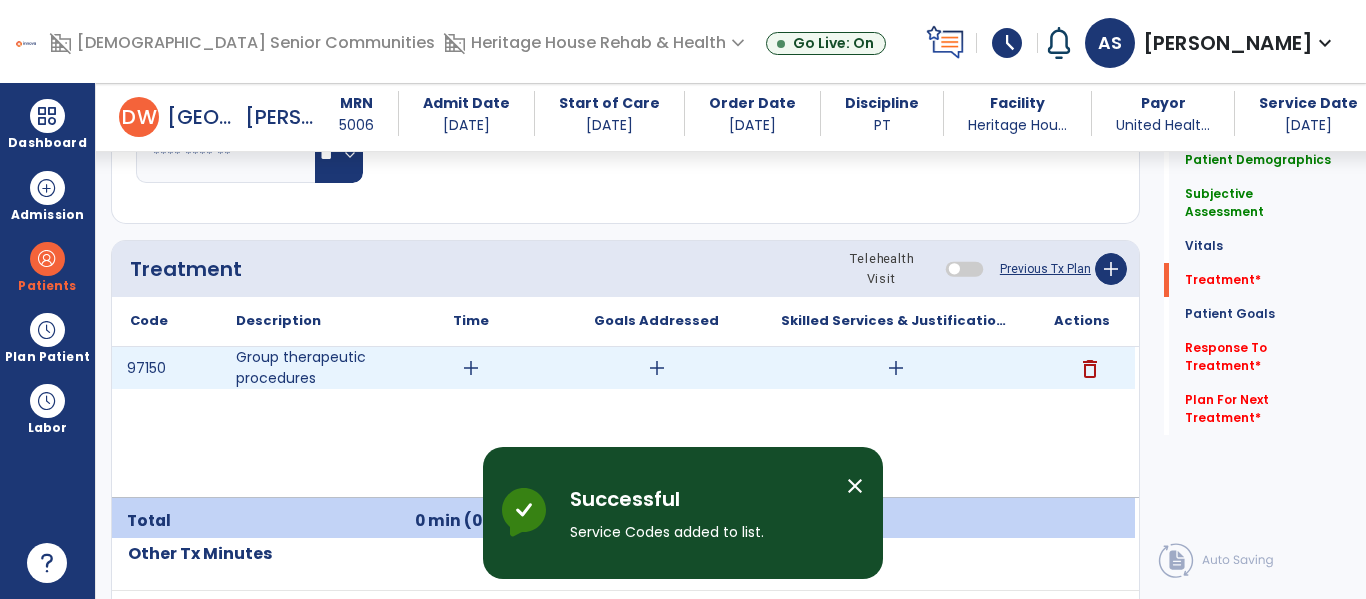drag, startPoint x: 485, startPoint y: 356, endPoint x: 494, endPoint y: 349, distance: 11.401754 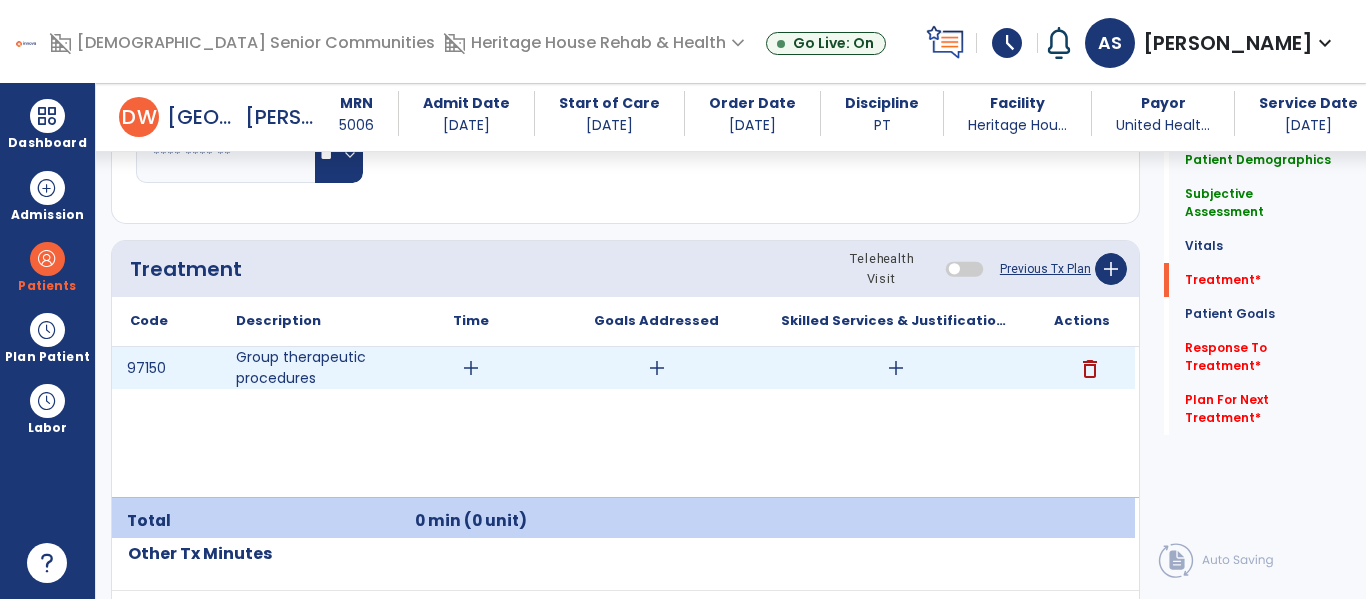 click on "add" at bounding box center [471, 368] 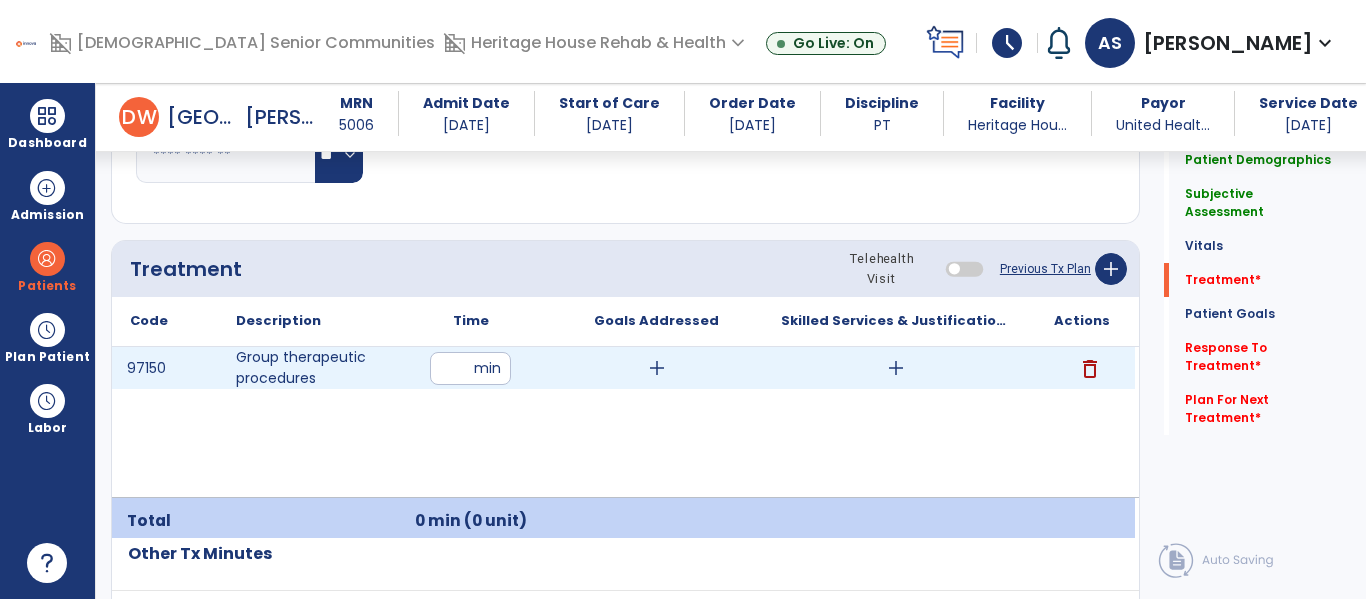 type on "**" 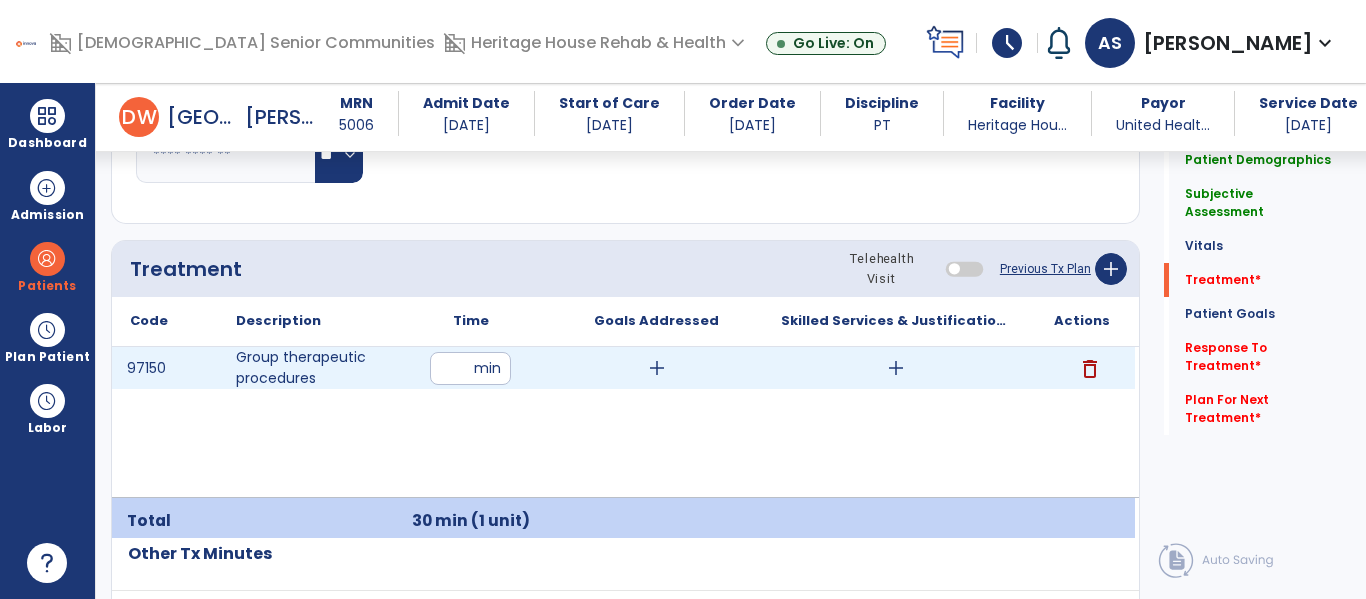 click on "add" at bounding box center [657, 368] 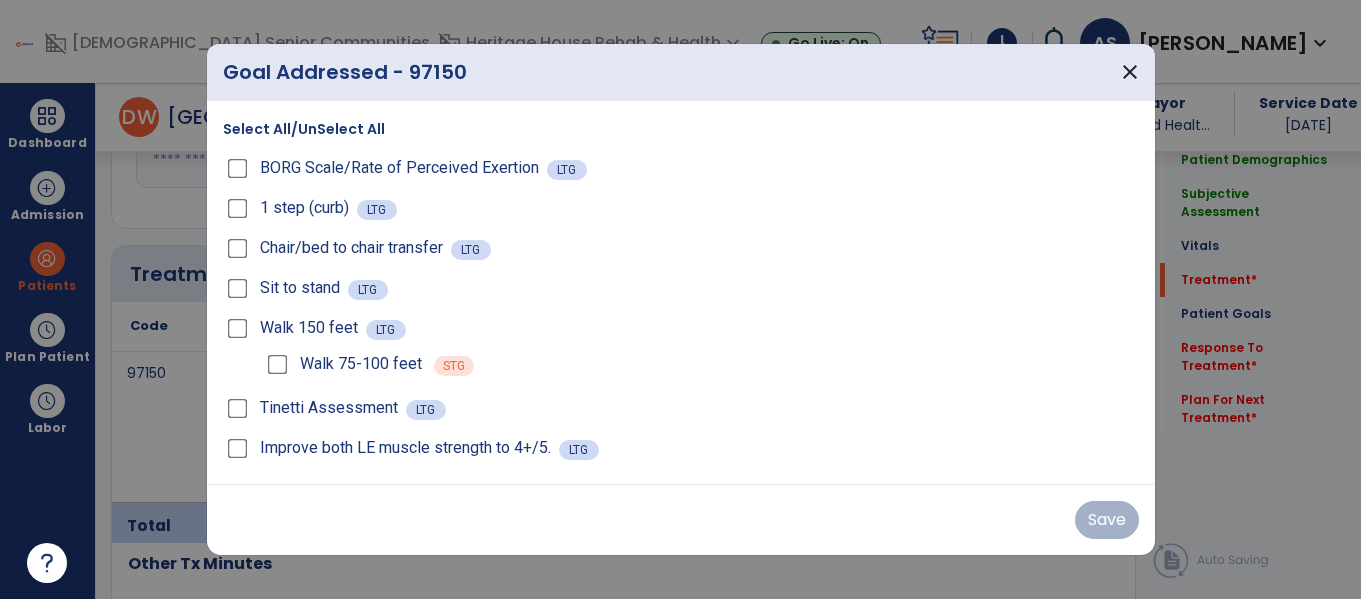 scroll, scrollTop: 1119, scrollLeft: 0, axis: vertical 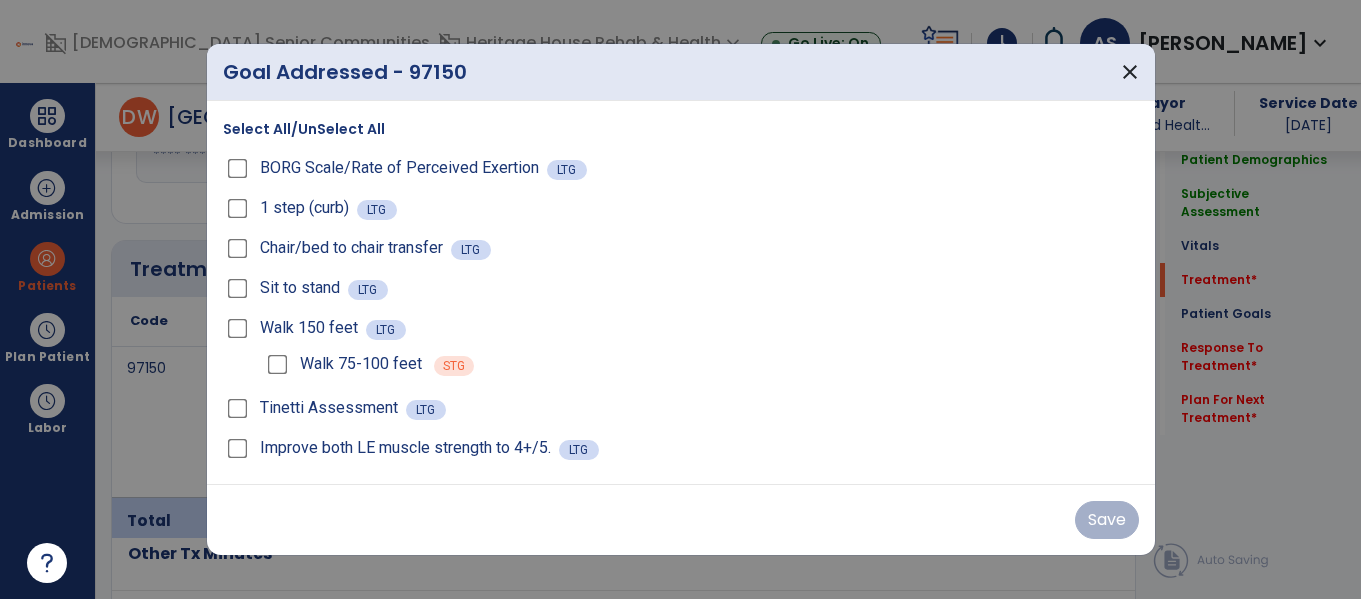 click on "Select All/UnSelect All" at bounding box center (304, 129) 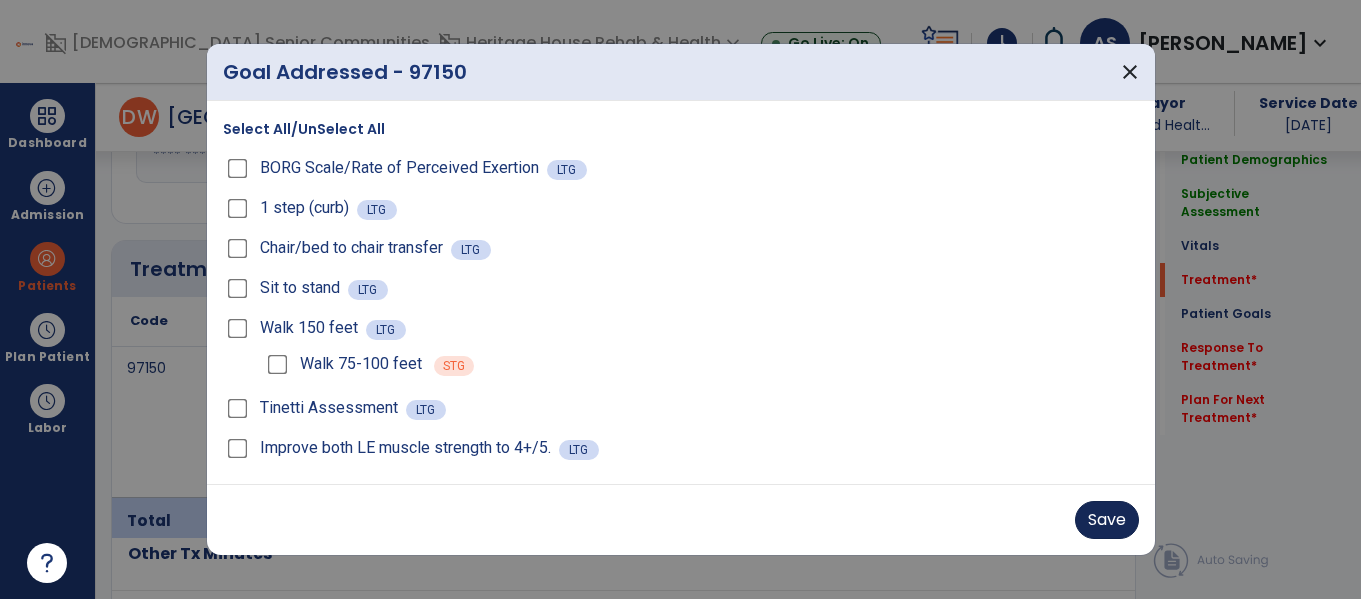 drag, startPoint x: 1072, startPoint y: 504, endPoint x: 1097, endPoint y: 516, distance: 27.730848 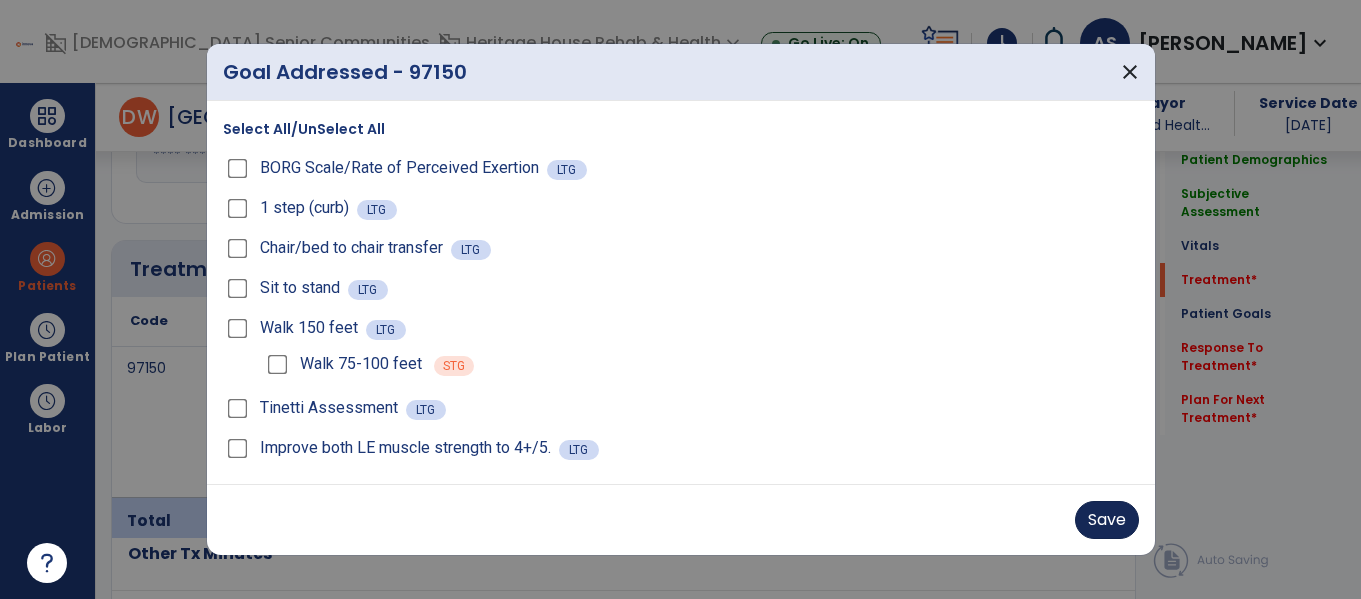 click on "Save" at bounding box center [681, 520] 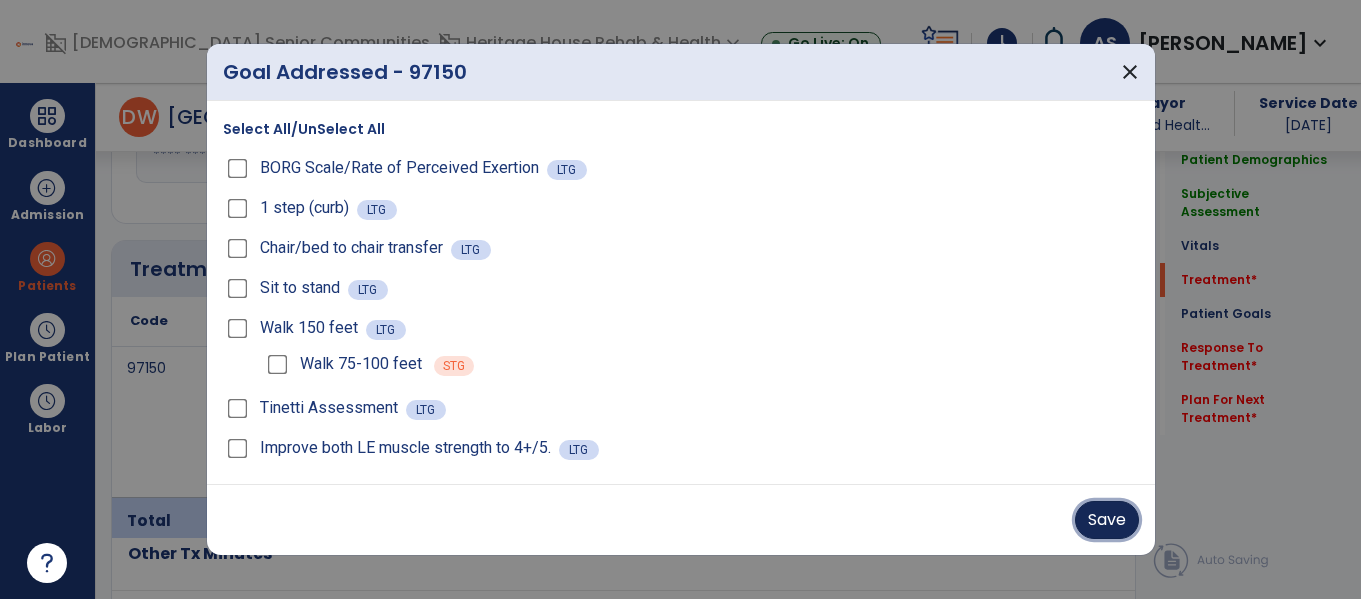 drag, startPoint x: 1091, startPoint y: 515, endPoint x: 907, endPoint y: 398, distance: 218.04816 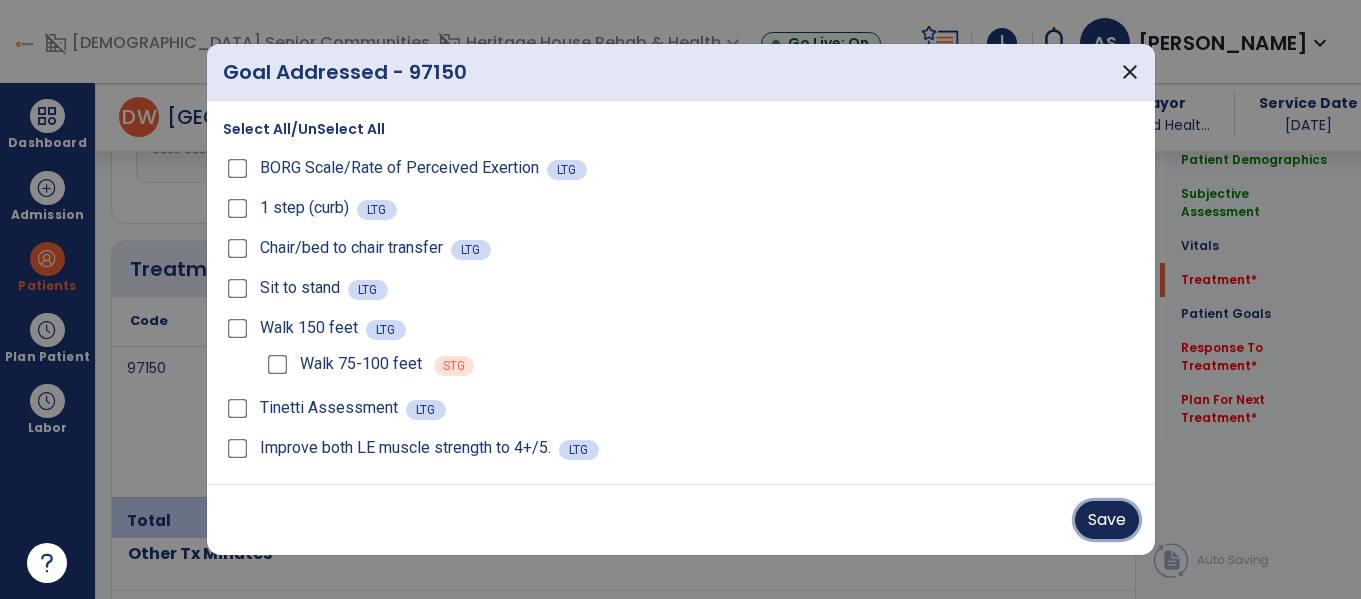 click on "Save" at bounding box center (1107, 520) 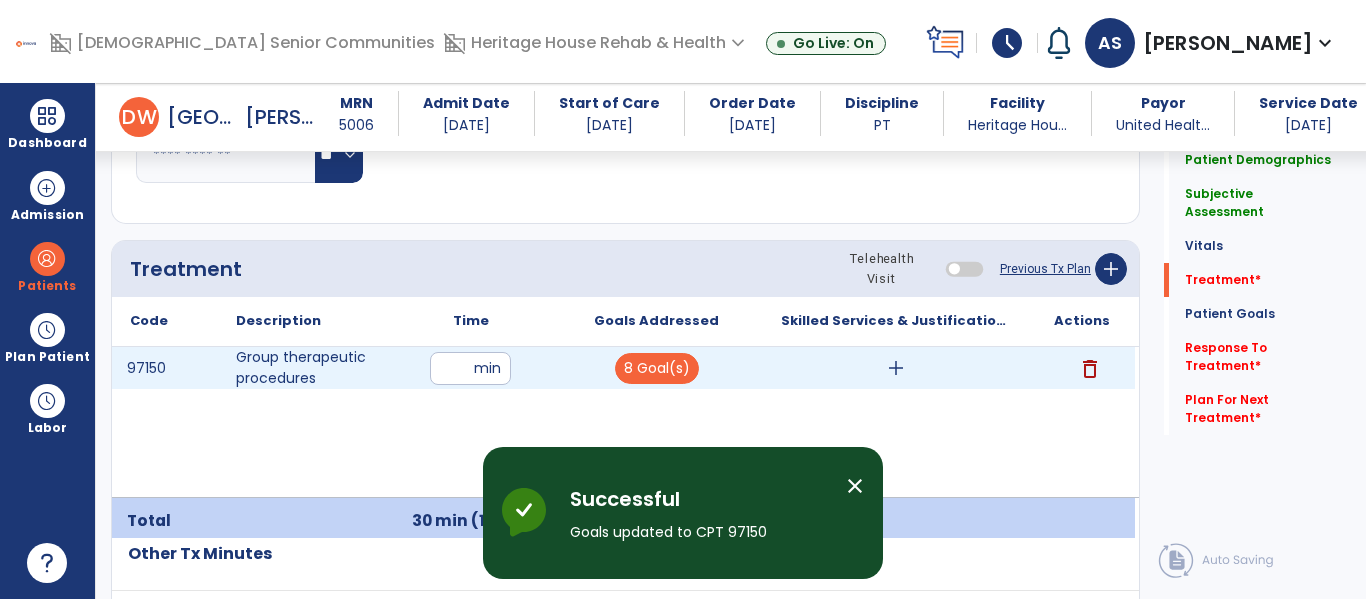 click on "add" at bounding box center [896, 368] 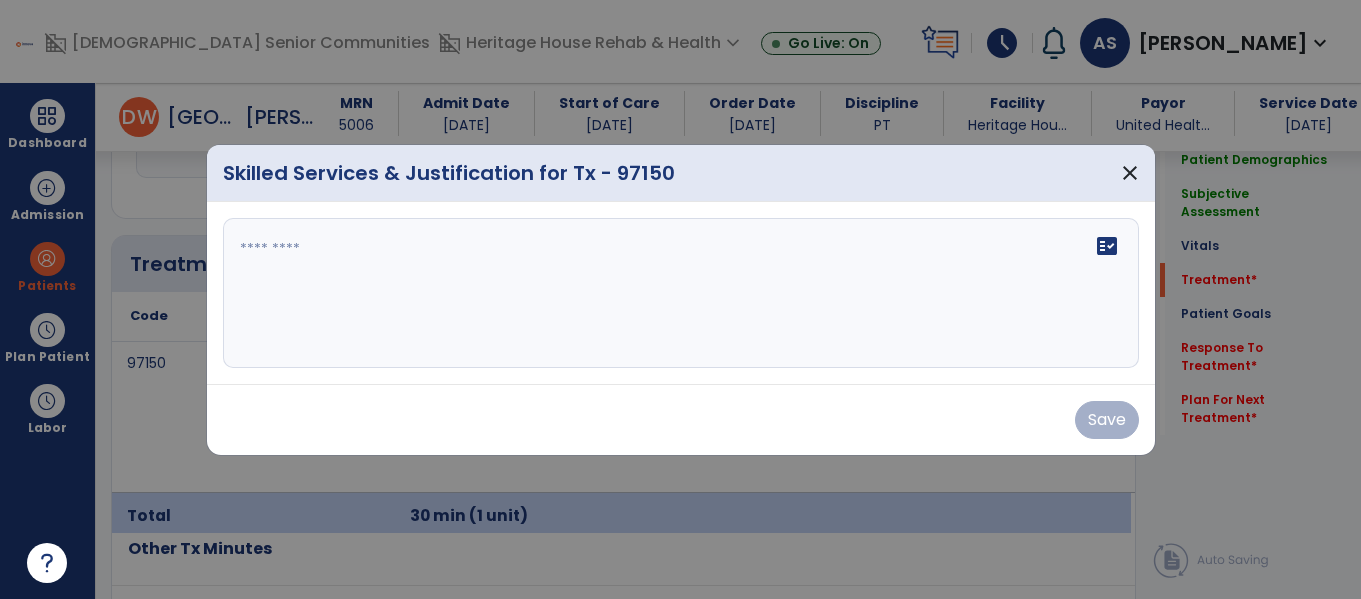 scroll, scrollTop: 1119, scrollLeft: 0, axis: vertical 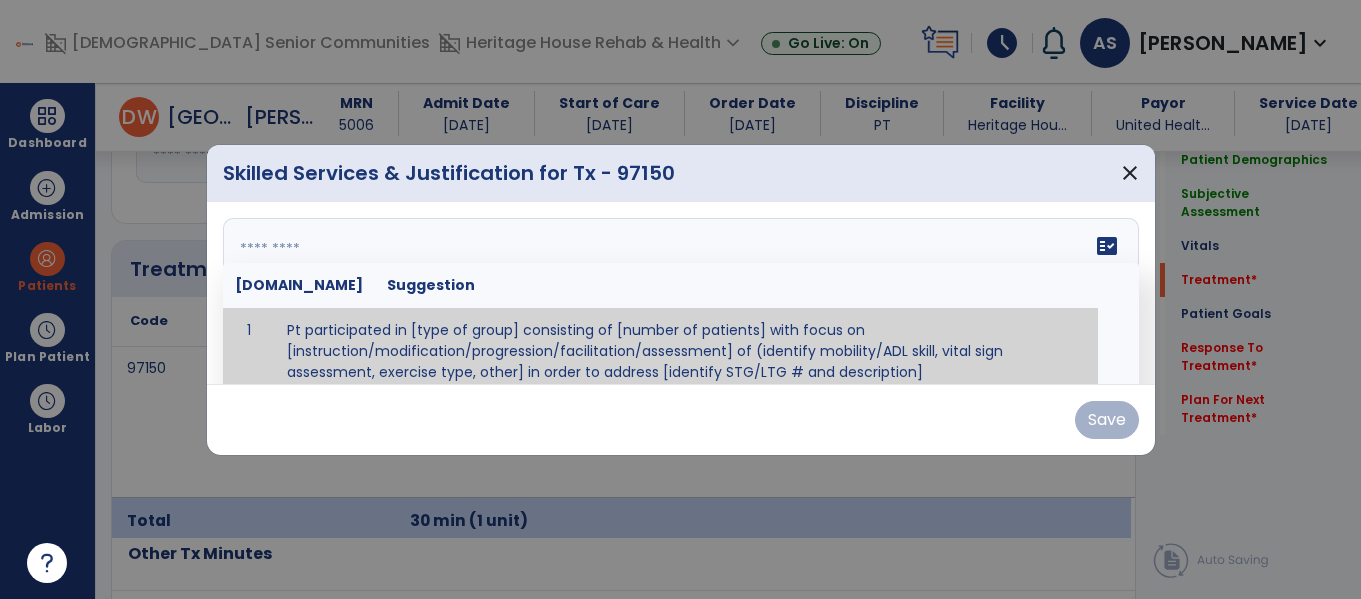 click at bounding box center (681, 293) 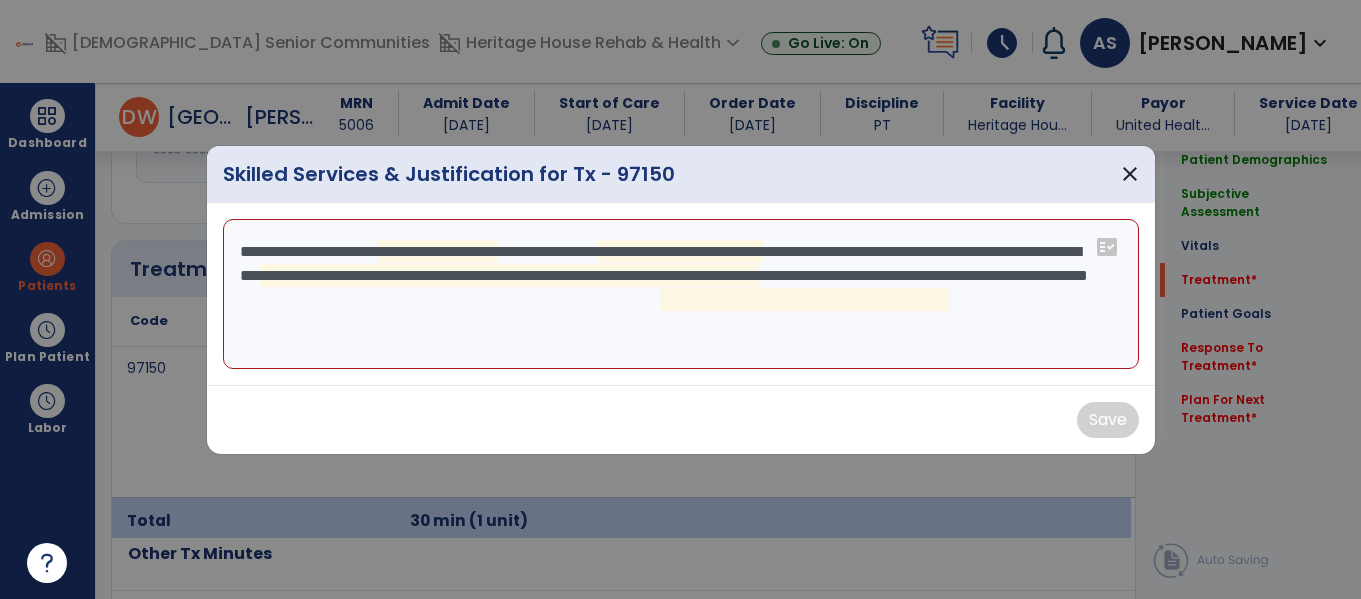 click on "**********" at bounding box center [681, 294] 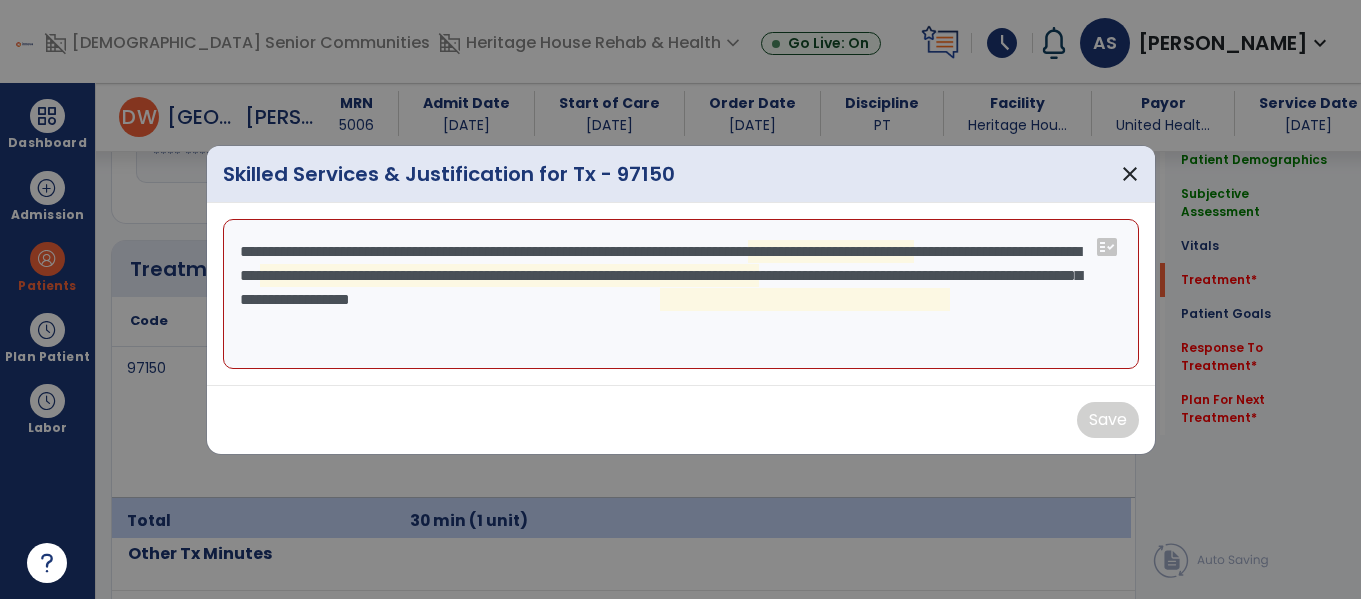 click on "**********" at bounding box center (681, 294) 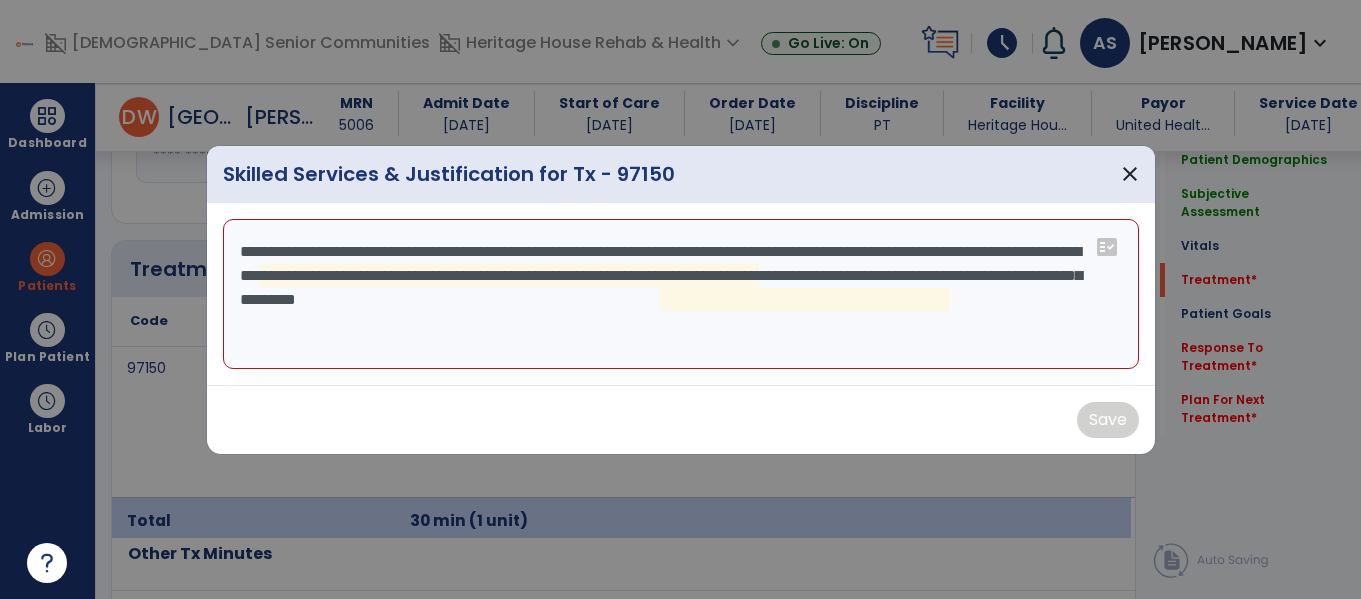 click on "**********" at bounding box center [681, 294] 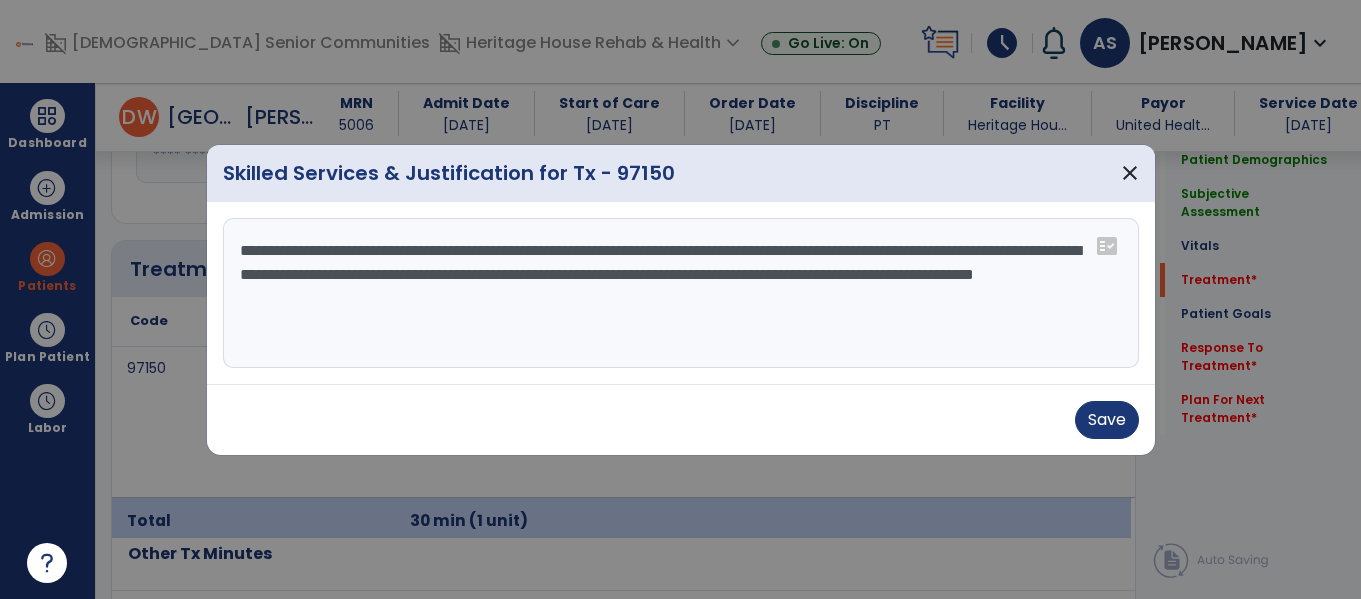 drag, startPoint x: 647, startPoint y: 299, endPoint x: 917, endPoint y: 363, distance: 277.48154 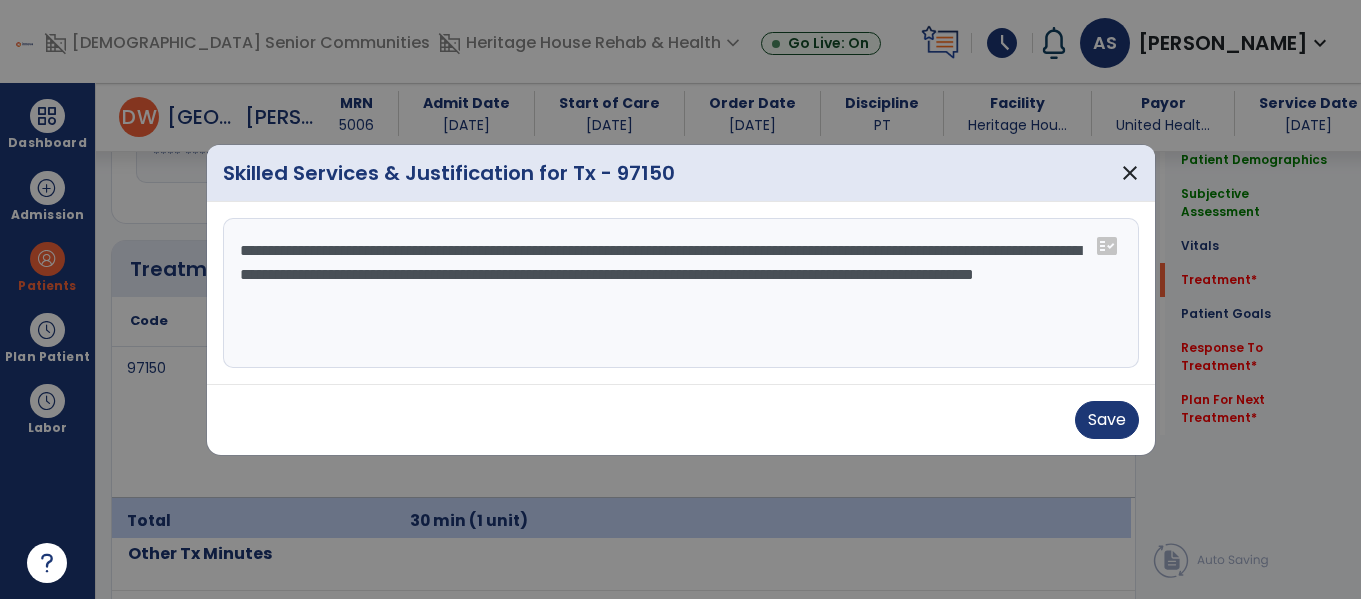 click on "**********" at bounding box center [681, 293] 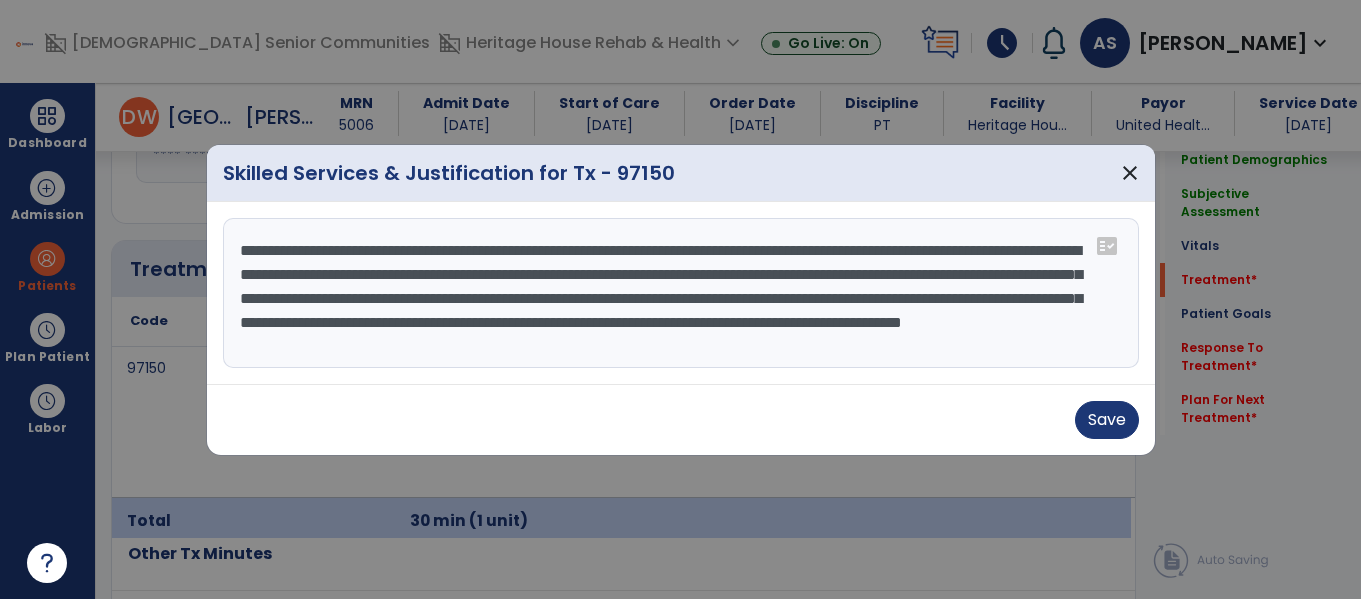 scroll, scrollTop: 16, scrollLeft: 0, axis: vertical 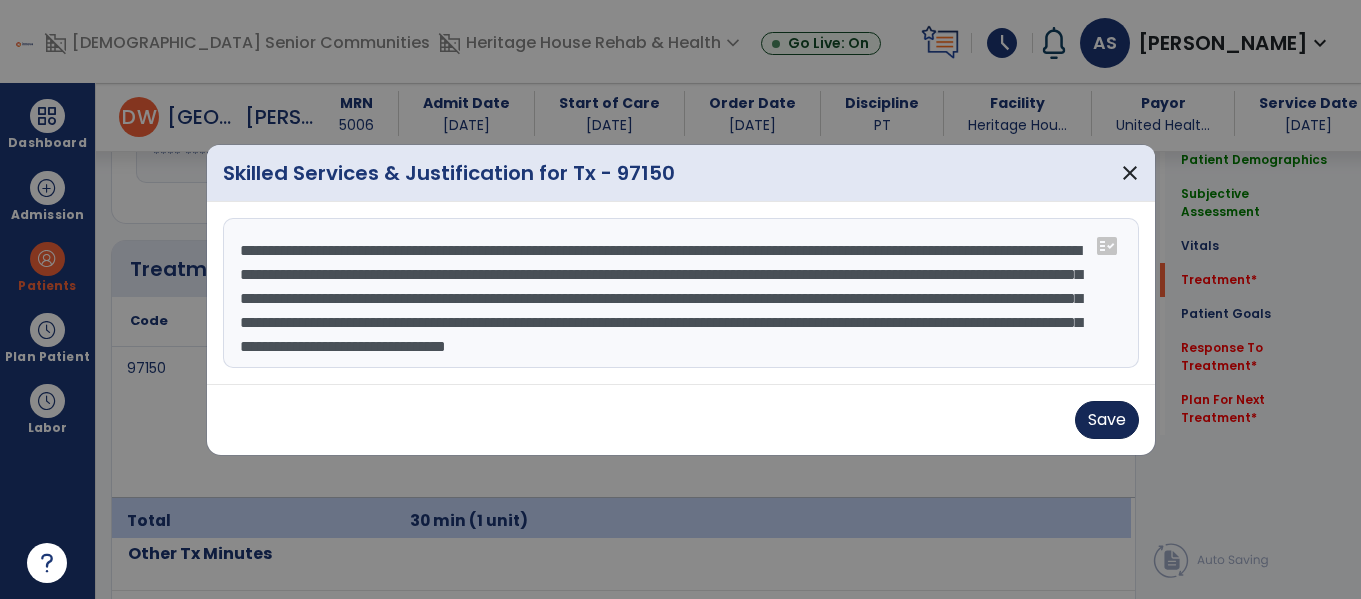 type on "**********" 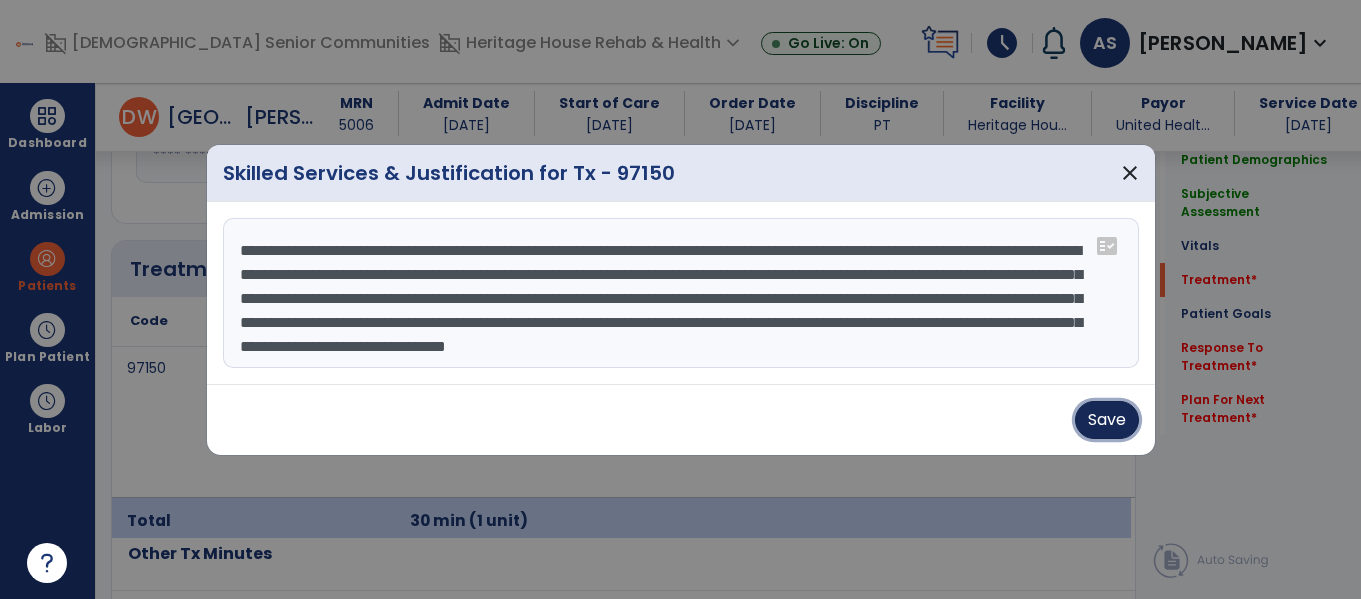 drag, startPoint x: 1103, startPoint y: 425, endPoint x: 1099, endPoint y: 446, distance: 21.377558 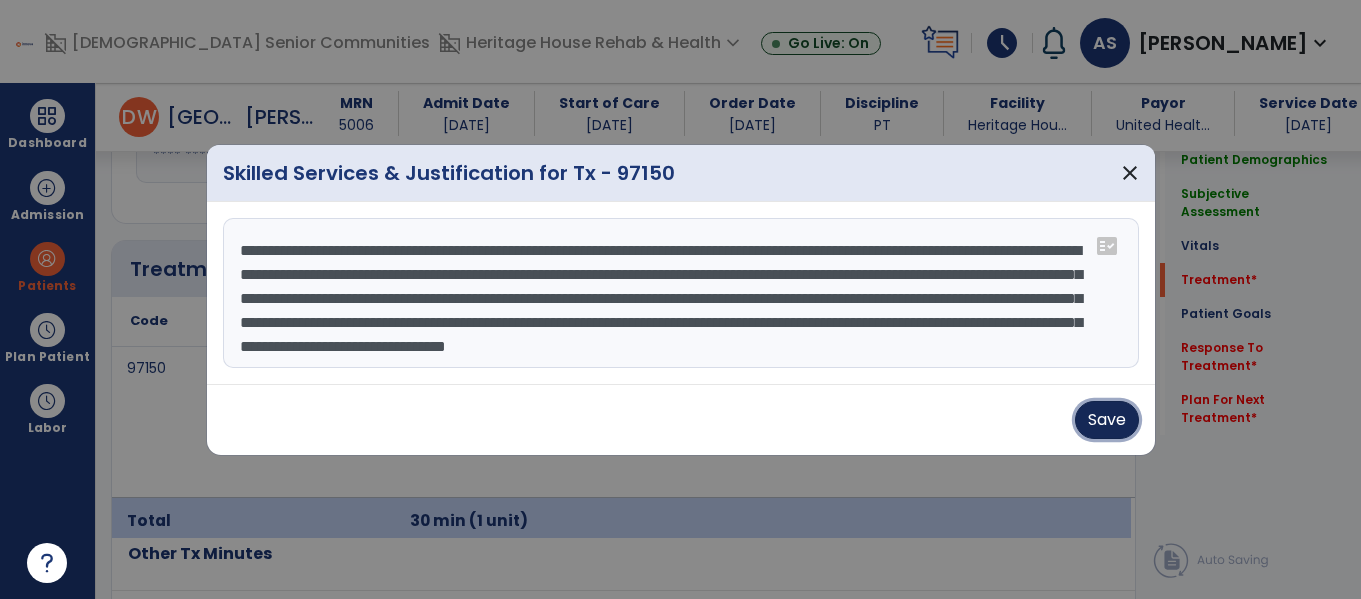 click on "Save" at bounding box center [1107, 420] 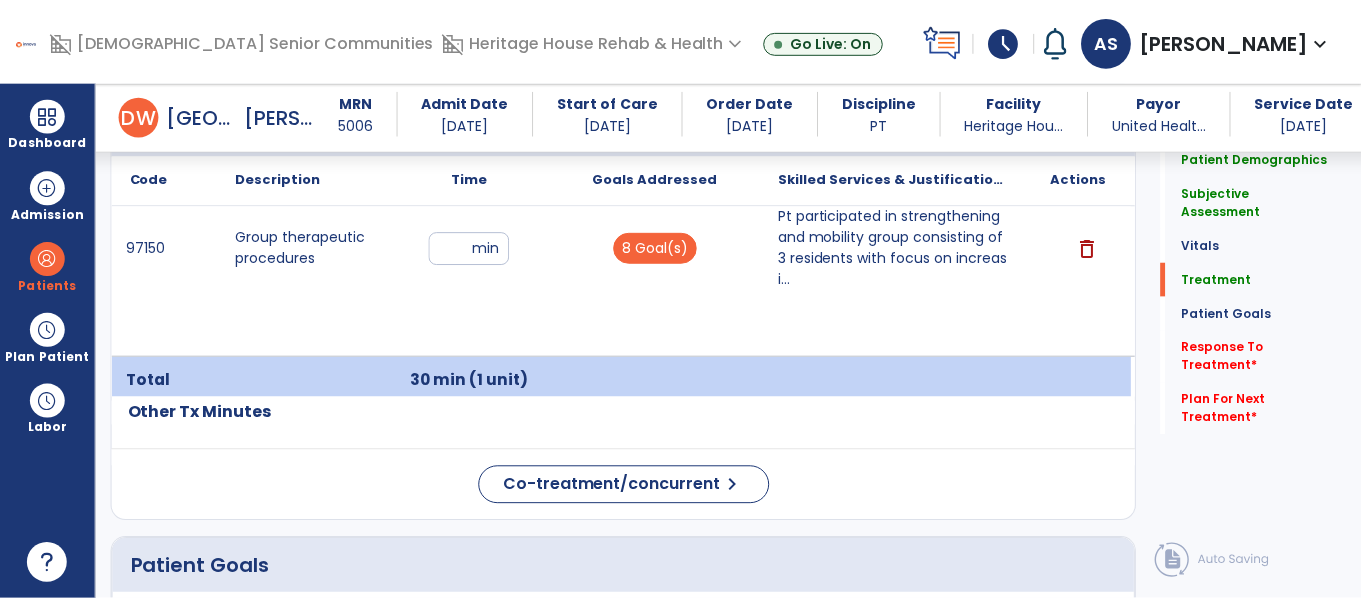 scroll, scrollTop: 1266, scrollLeft: 0, axis: vertical 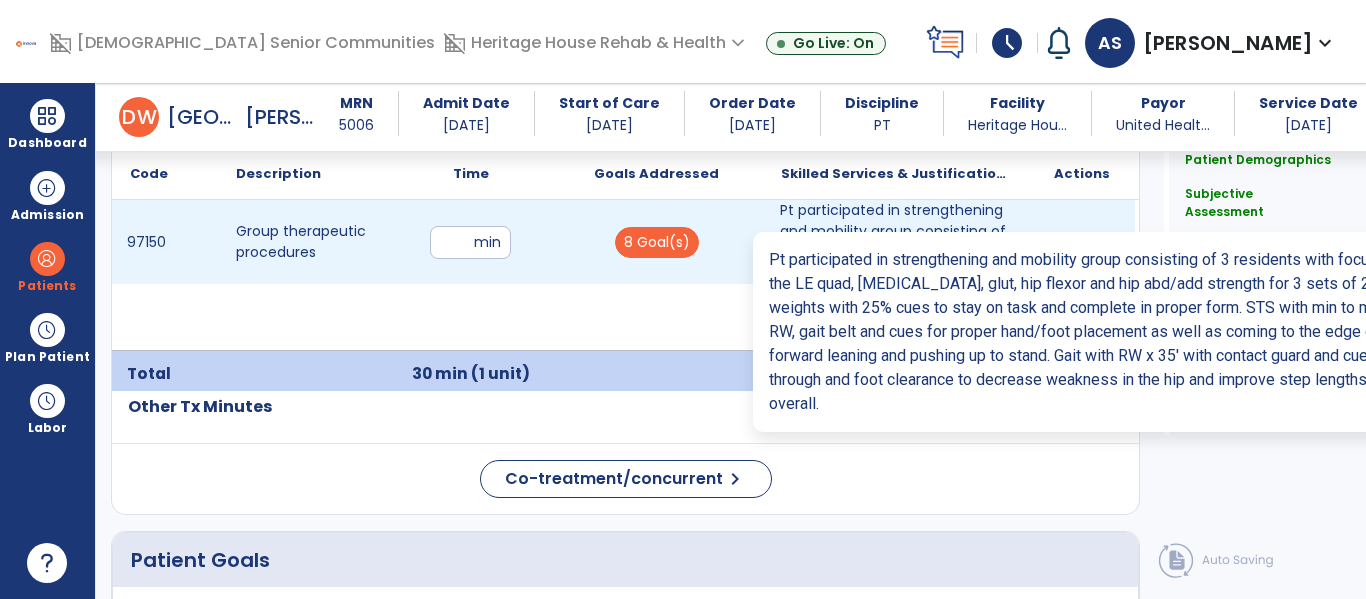 click on "Pt participated in strengthening and mobility group consisting of 3 residents with focus on increasi..." at bounding box center (896, 242) 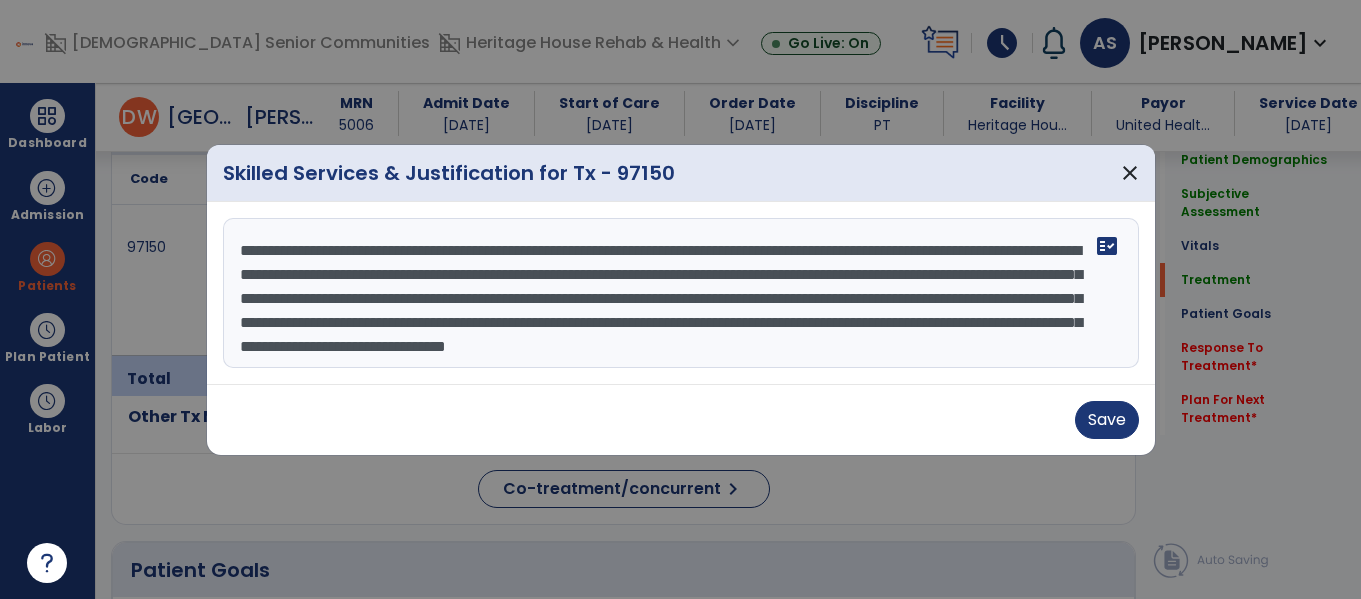 scroll, scrollTop: 1266, scrollLeft: 0, axis: vertical 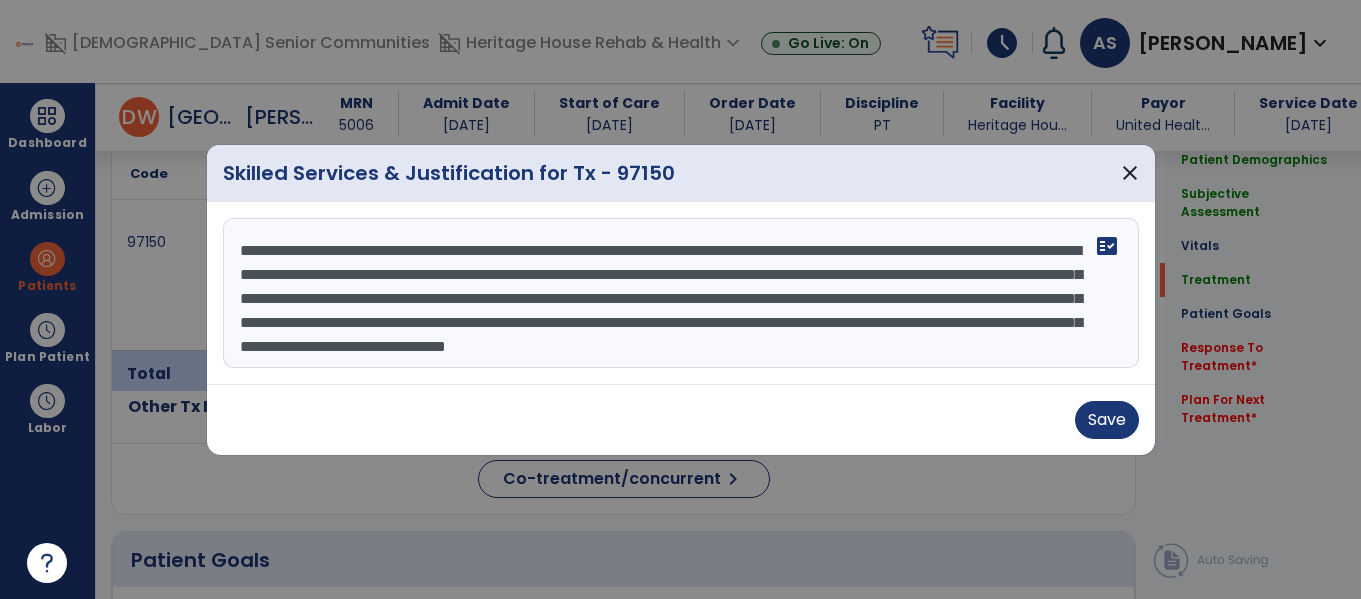 drag, startPoint x: 240, startPoint y: 249, endPoint x: 969, endPoint y: 310, distance: 731.54767 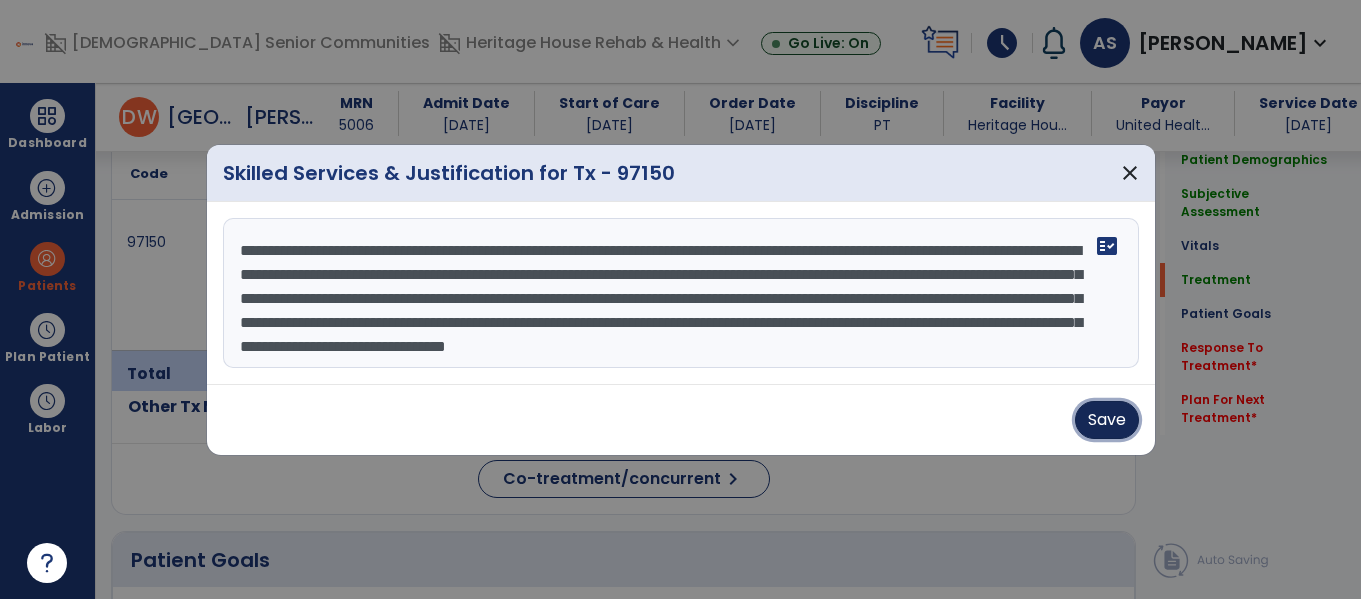 click on "Save" at bounding box center (1107, 420) 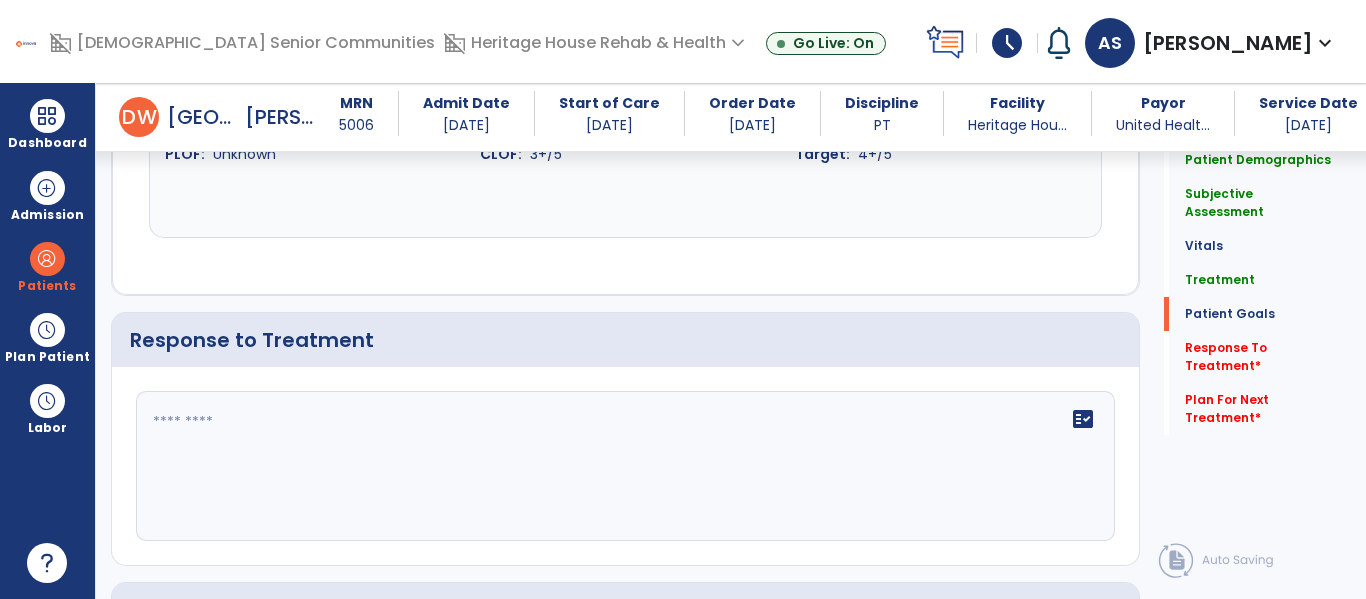 scroll, scrollTop: 3111, scrollLeft: 0, axis: vertical 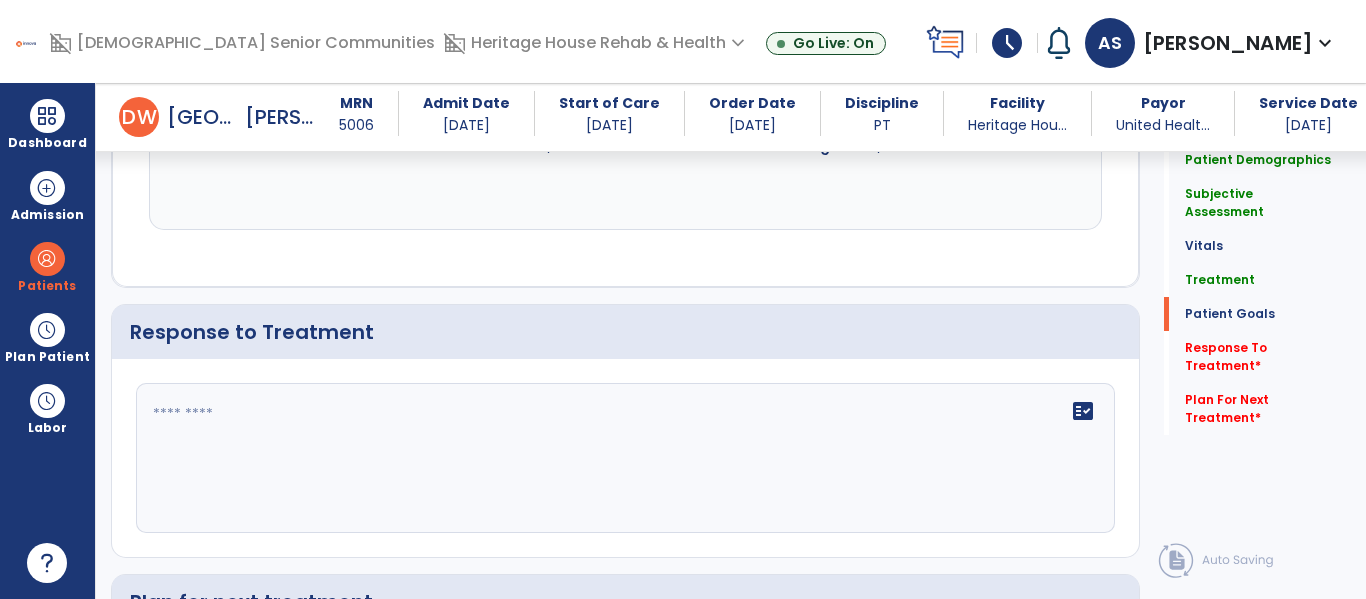 click on "fact_check" 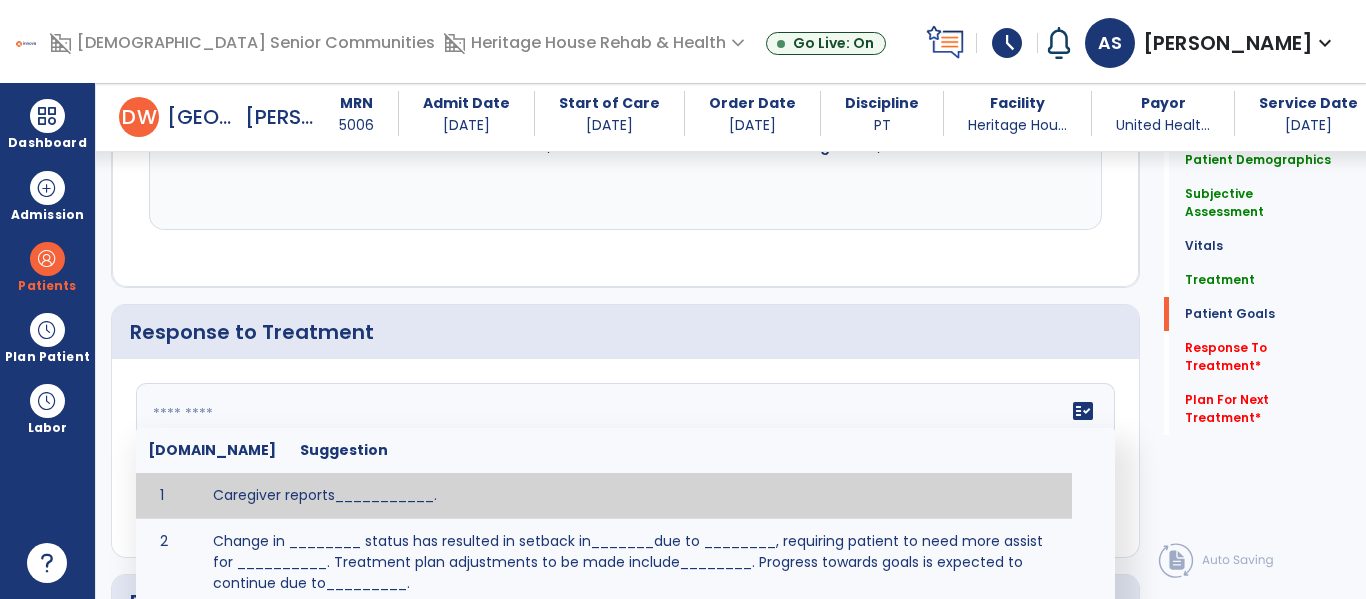 drag, startPoint x: 286, startPoint y: 397, endPoint x: 258, endPoint y: 382, distance: 31.764761 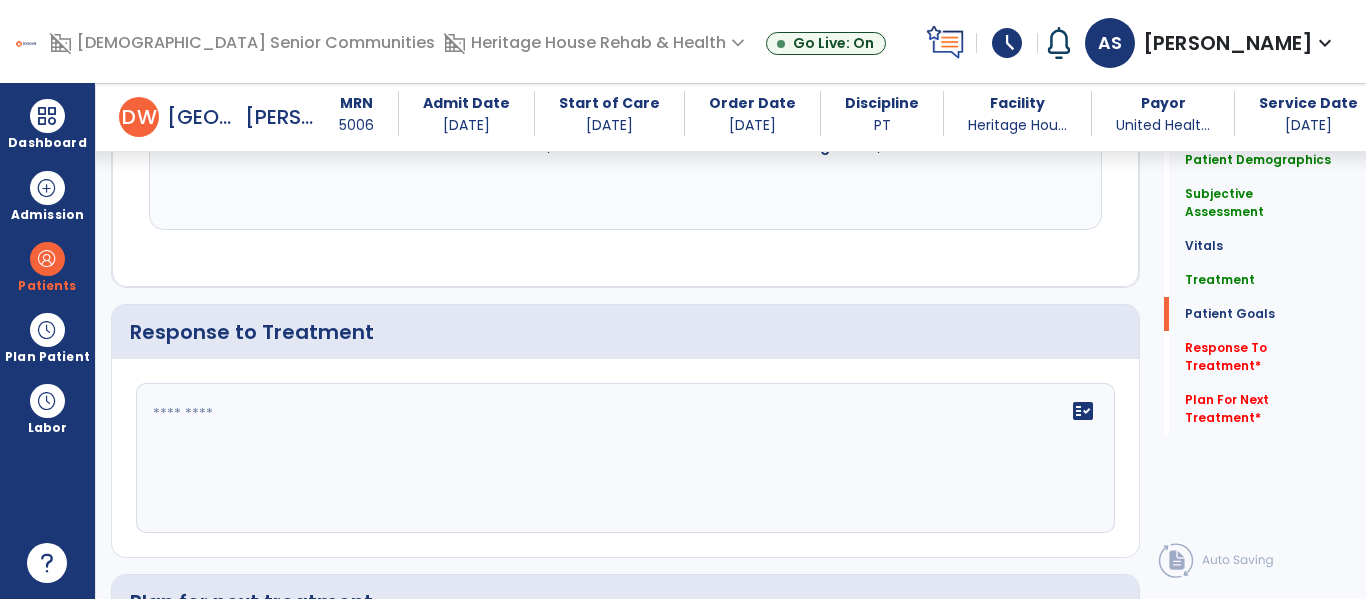 click on "fact_check" 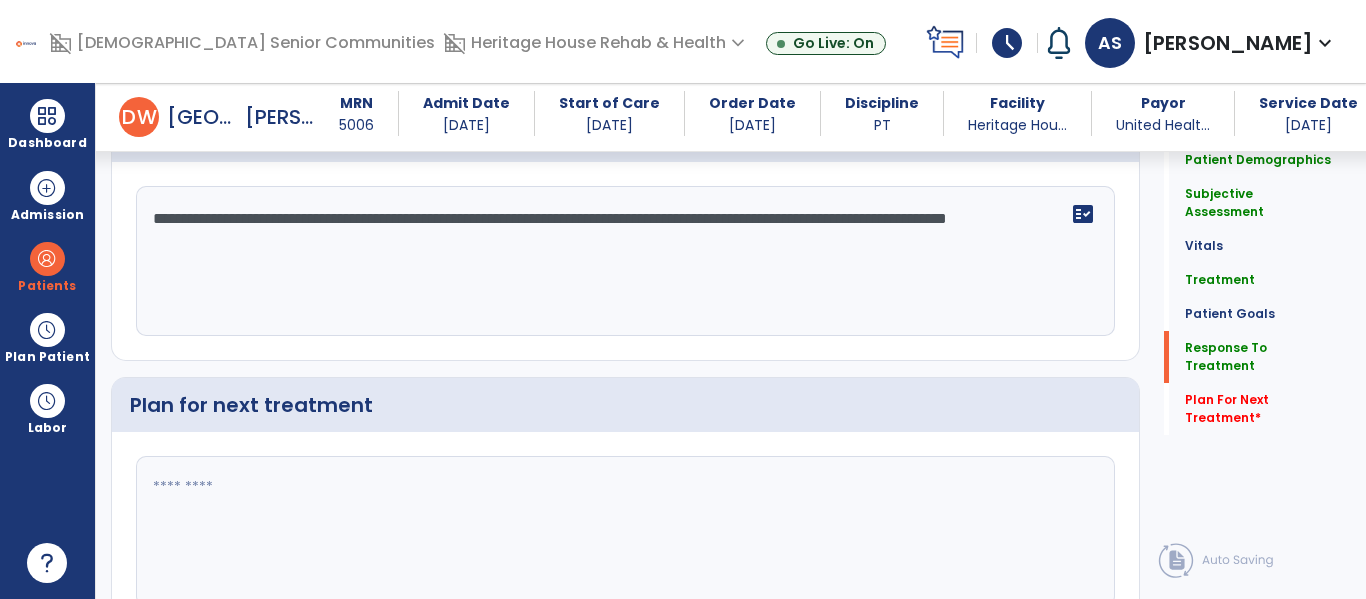 scroll, scrollTop: 3305, scrollLeft: 0, axis: vertical 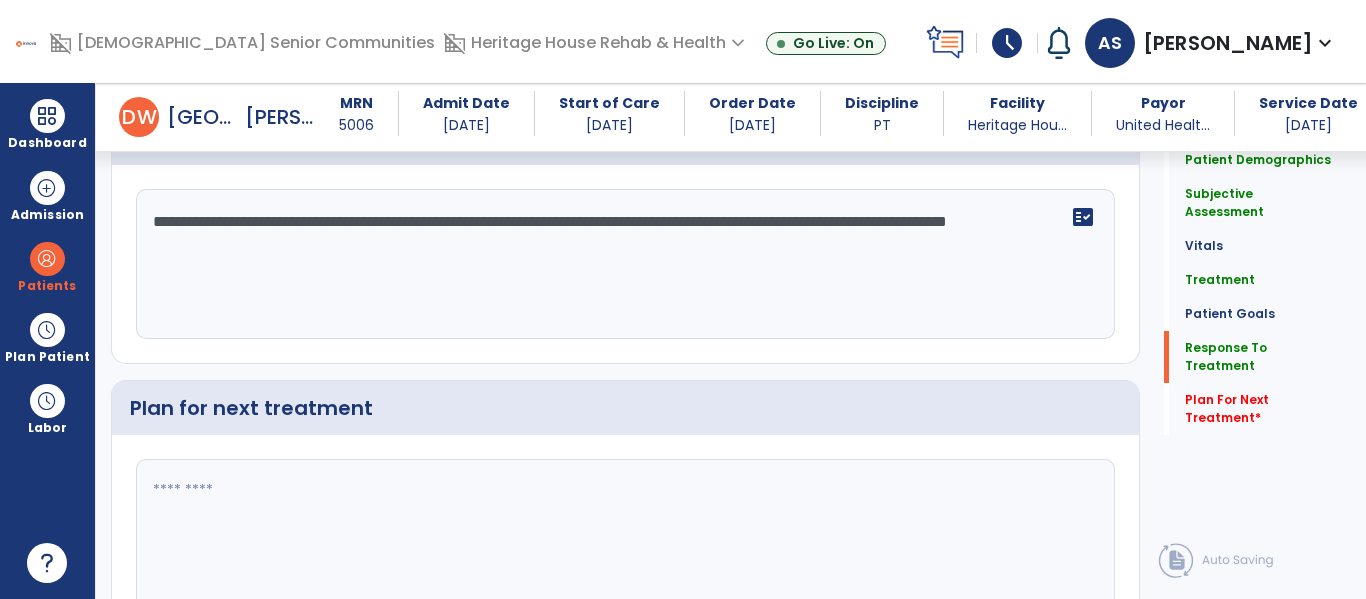 type on "**********" 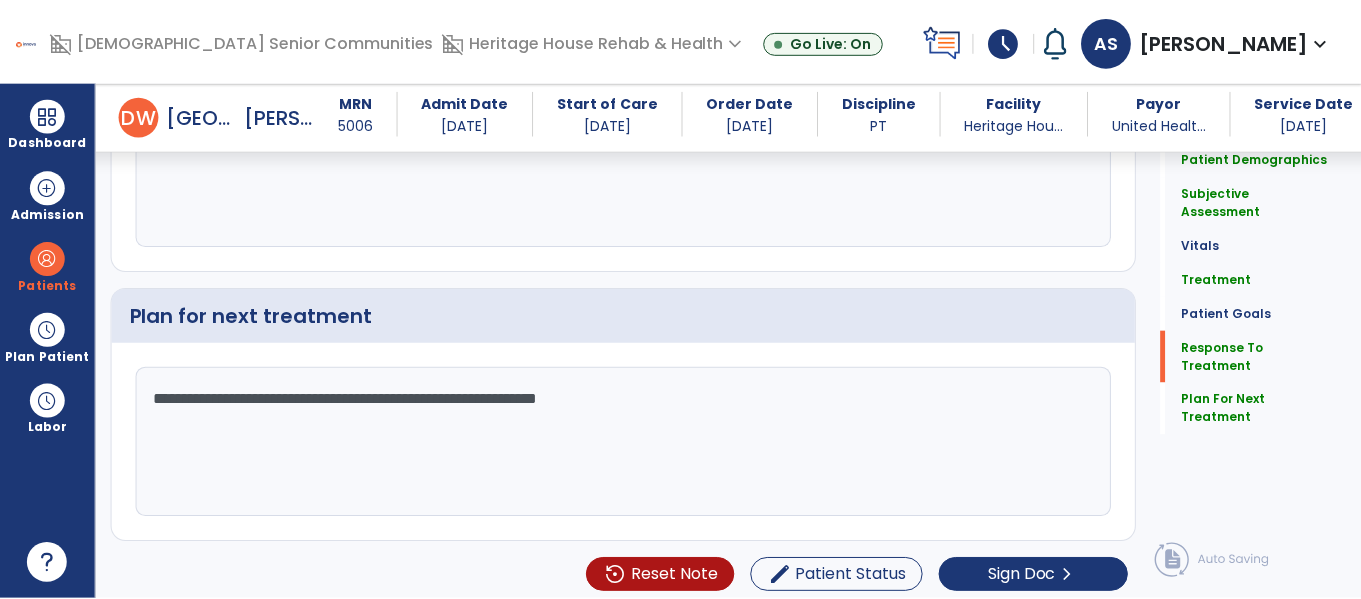 scroll, scrollTop: 3406, scrollLeft: 0, axis: vertical 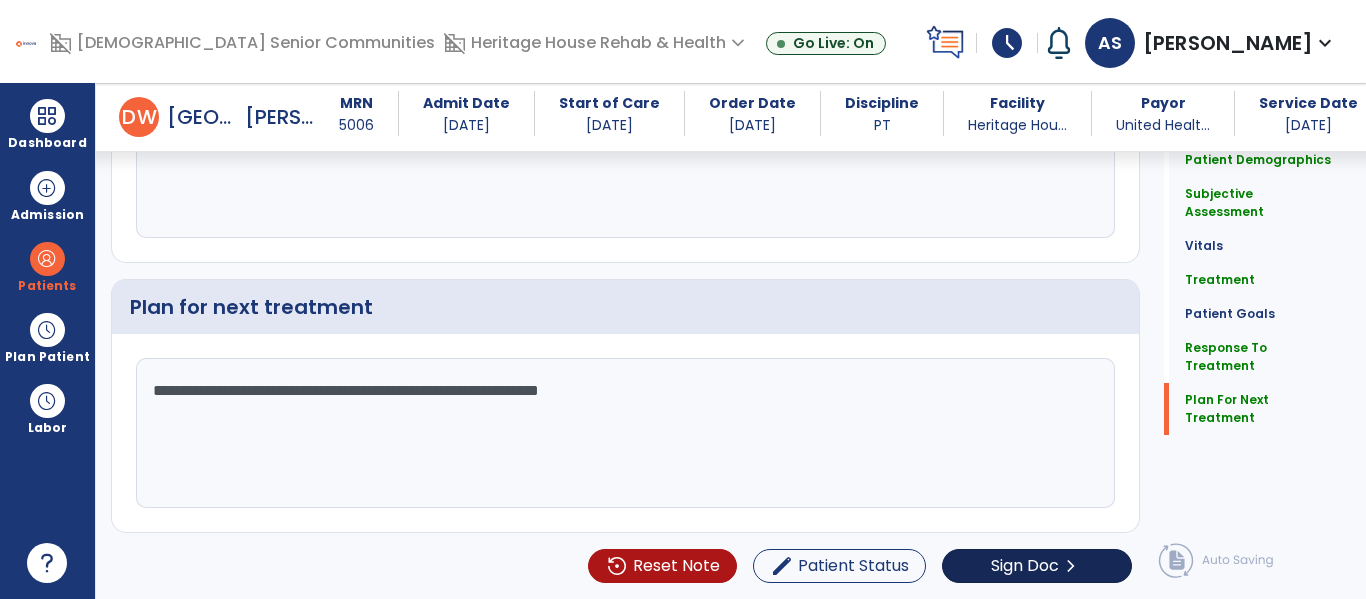 type on "**********" 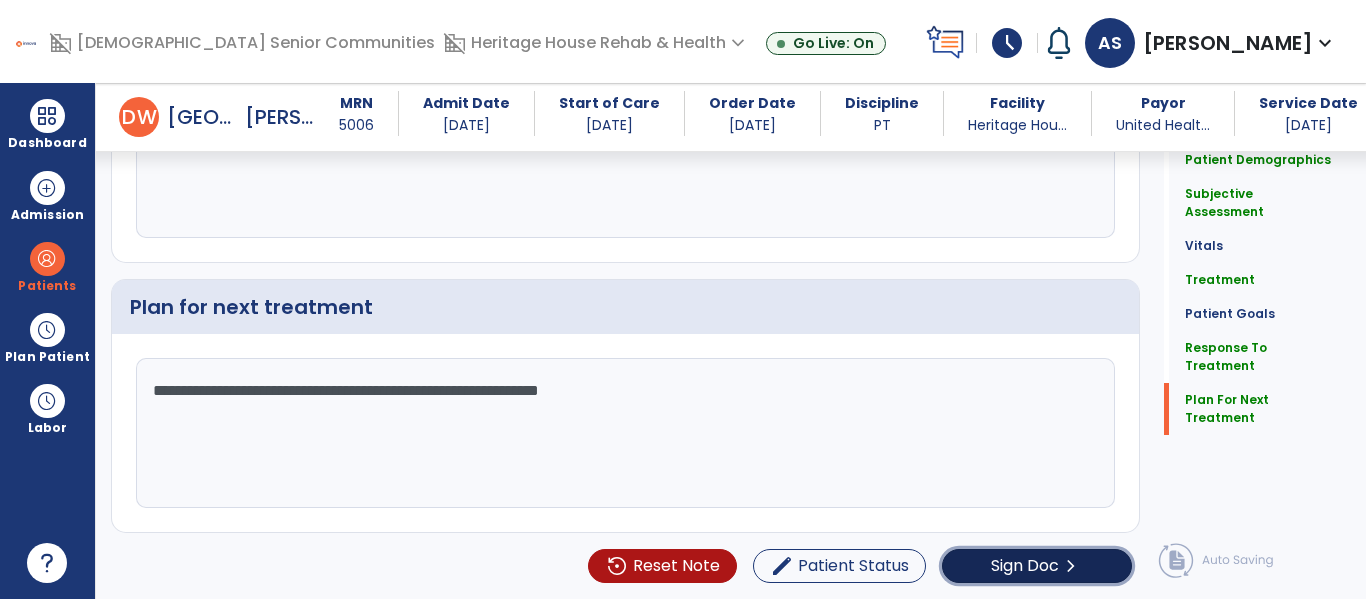 click on "chevron_right" 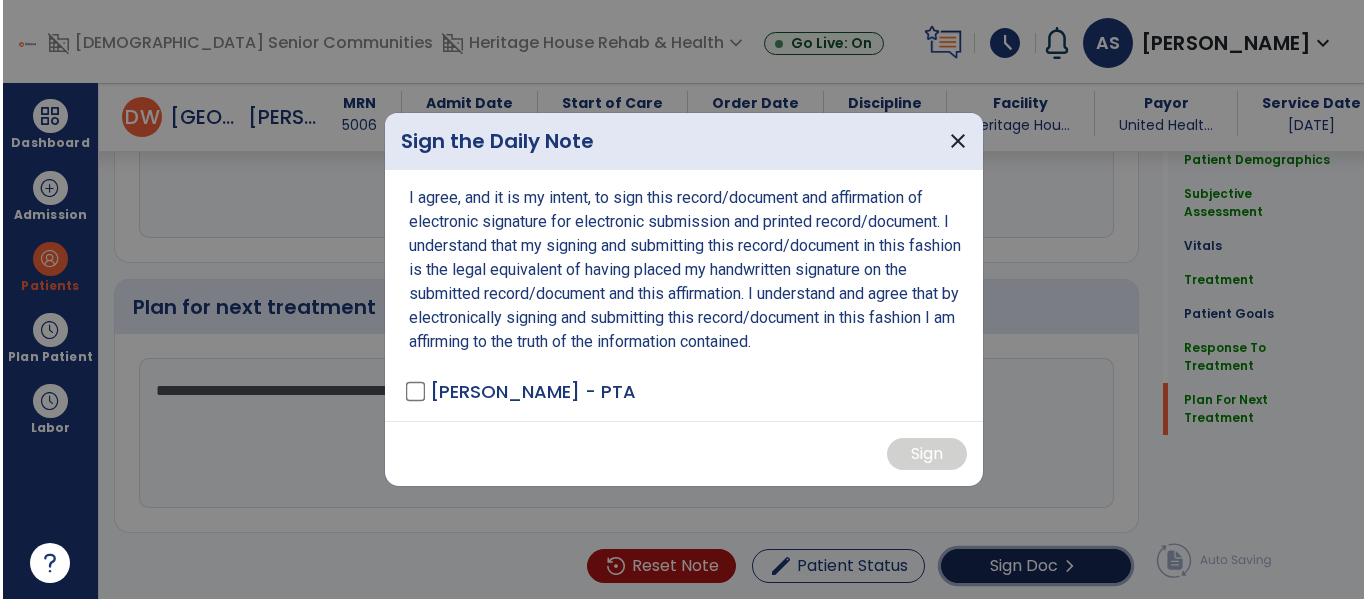 scroll, scrollTop: 3406, scrollLeft: 0, axis: vertical 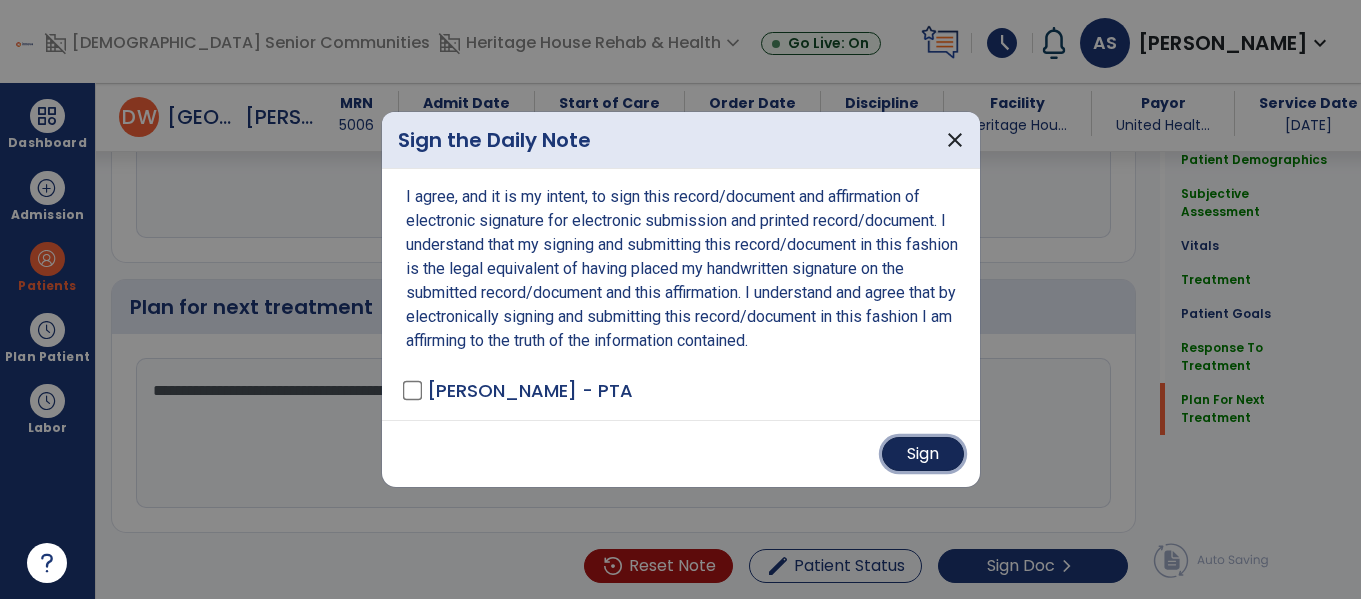 click on "Sign" at bounding box center [923, 454] 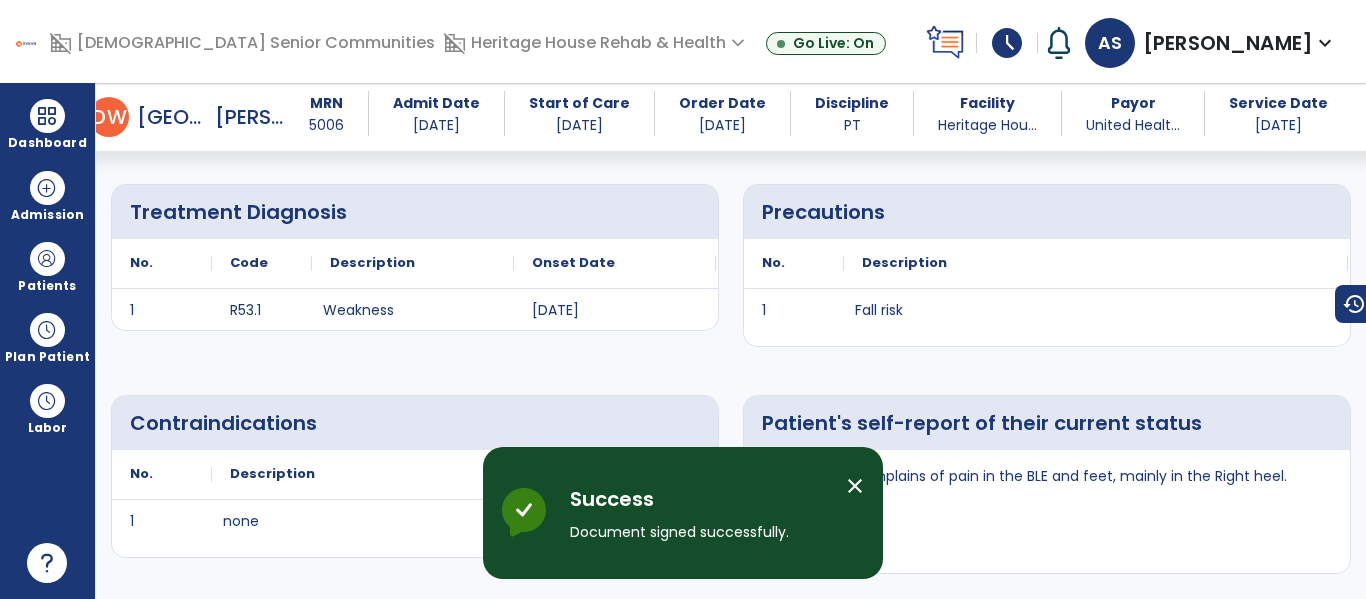 scroll, scrollTop: 0, scrollLeft: 0, axis: both 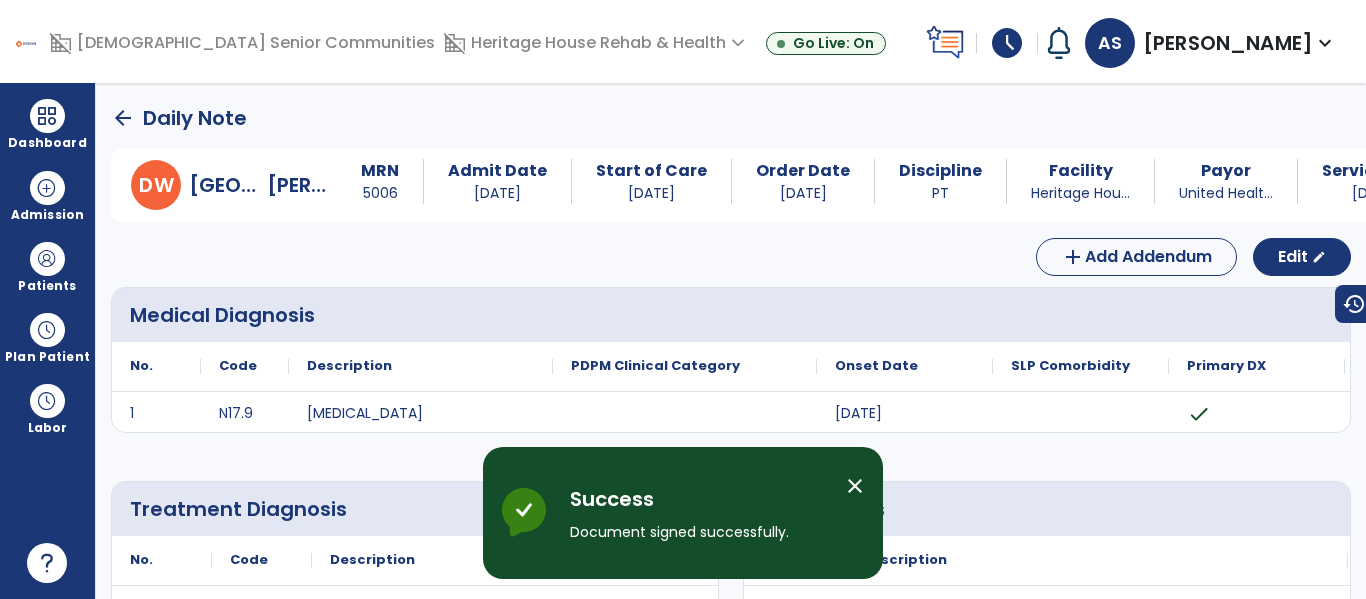click on "arrow_back" 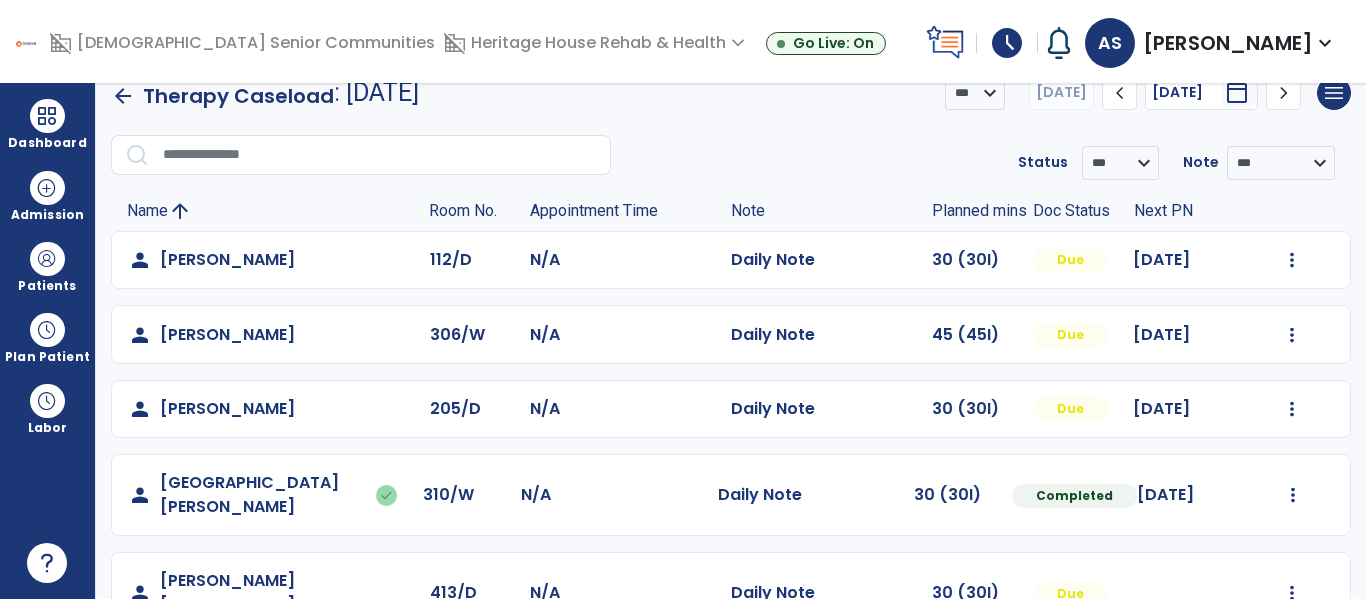 scroll, scrollTop: 31, scrollLeft: 0, axis: vertical 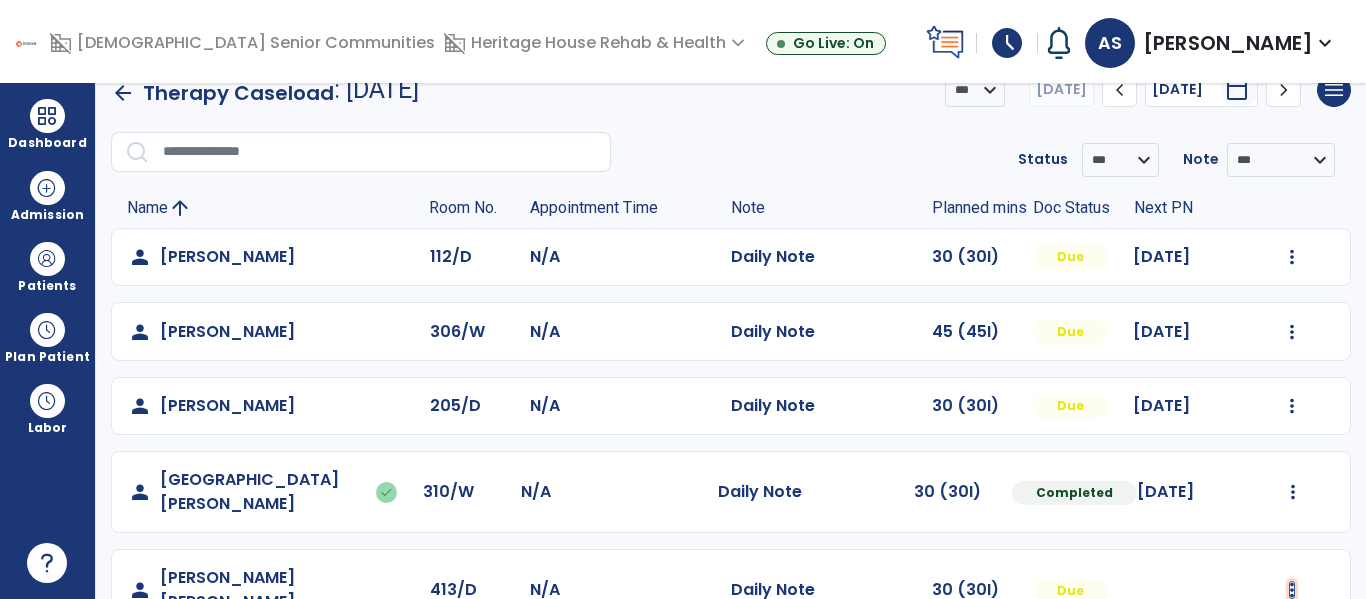 click at bounding box center (1292, 257) 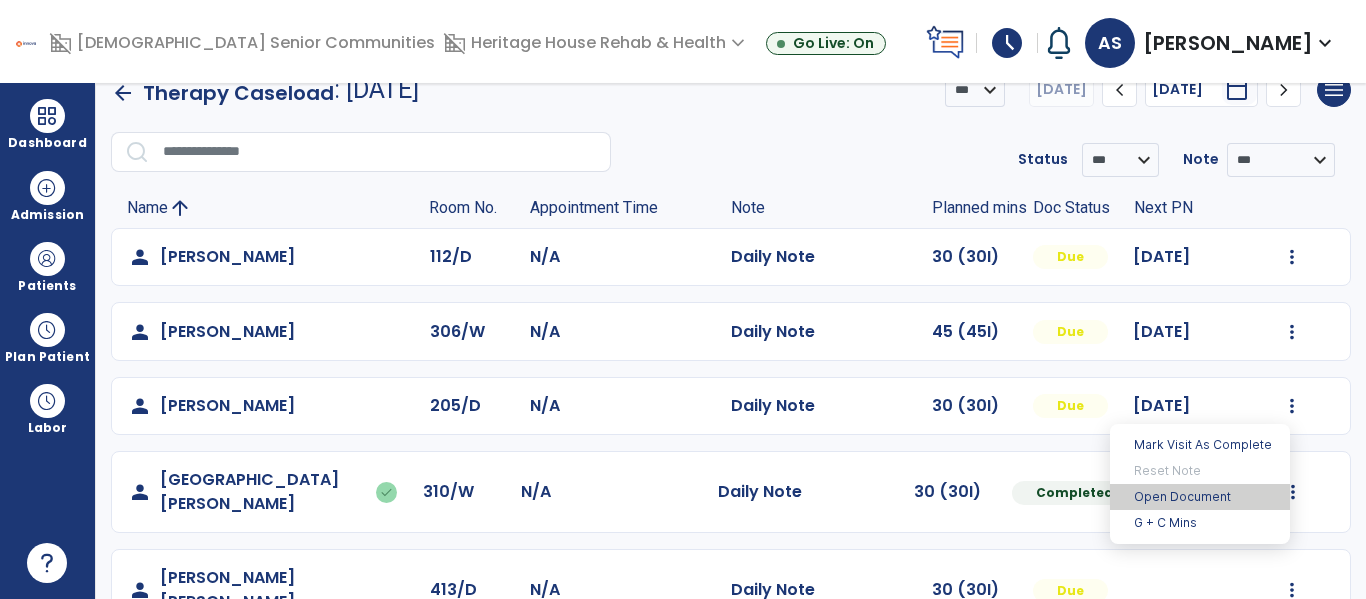 click on "Open Document" at bounding box center [1200, 497] 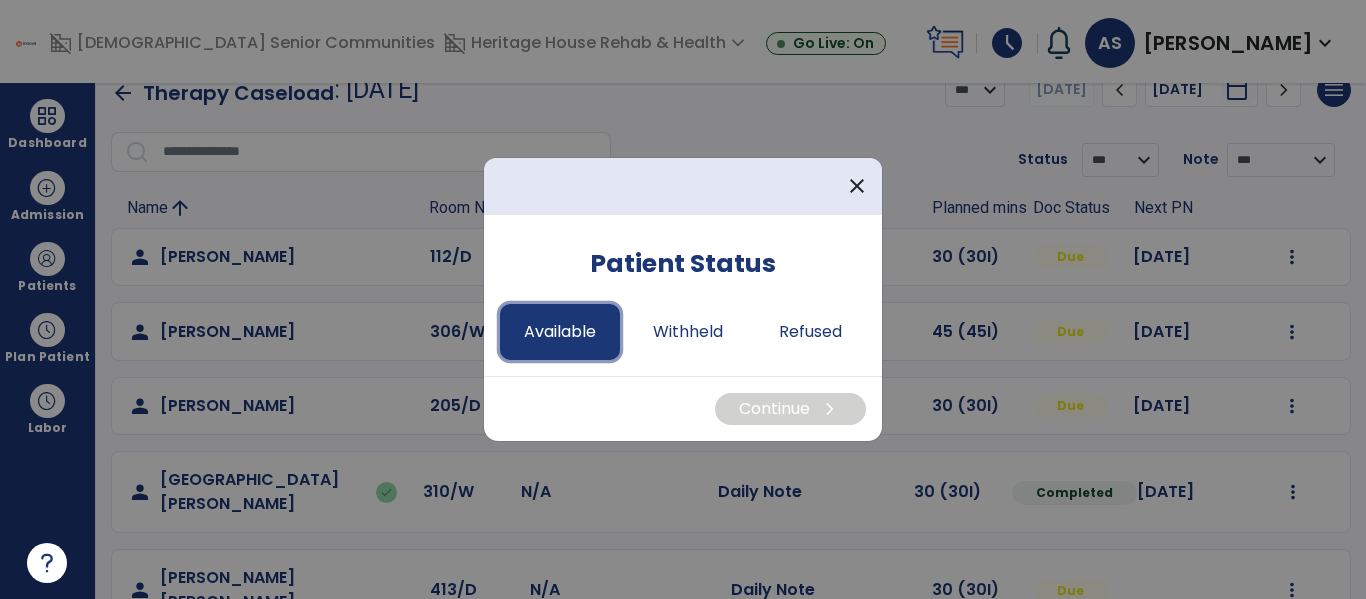 click on "Available" at bounding box center [560, 332] 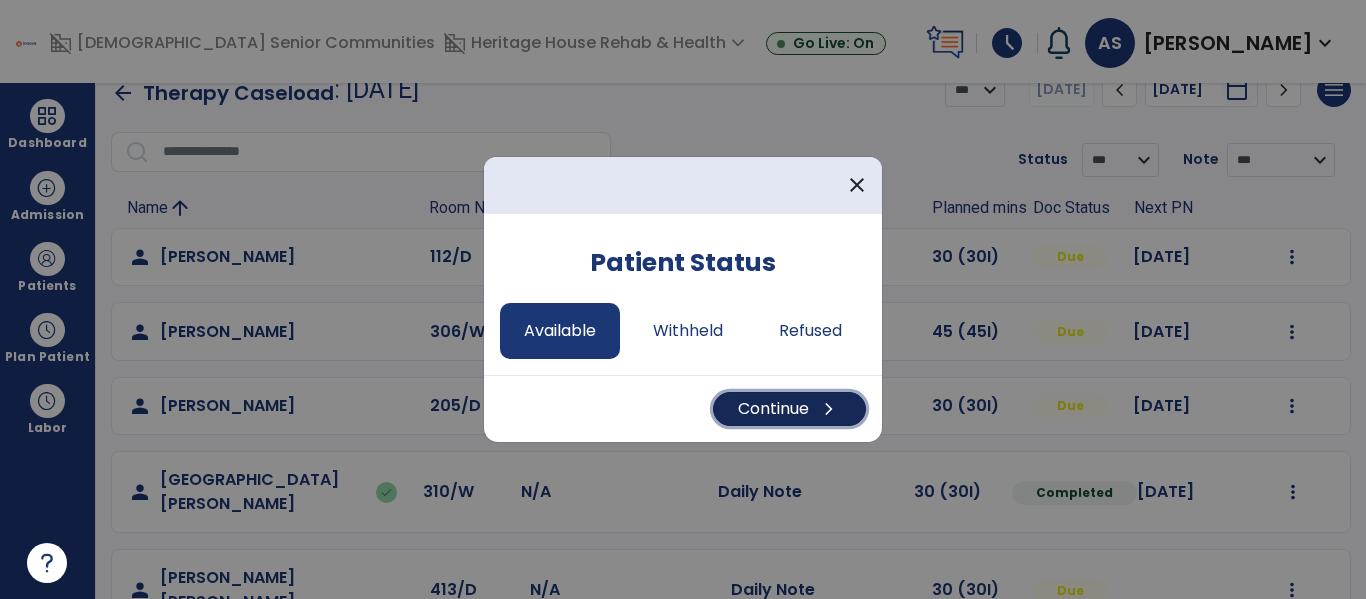 click on "Continue   chevron_right" at bounding box center (789, 409) 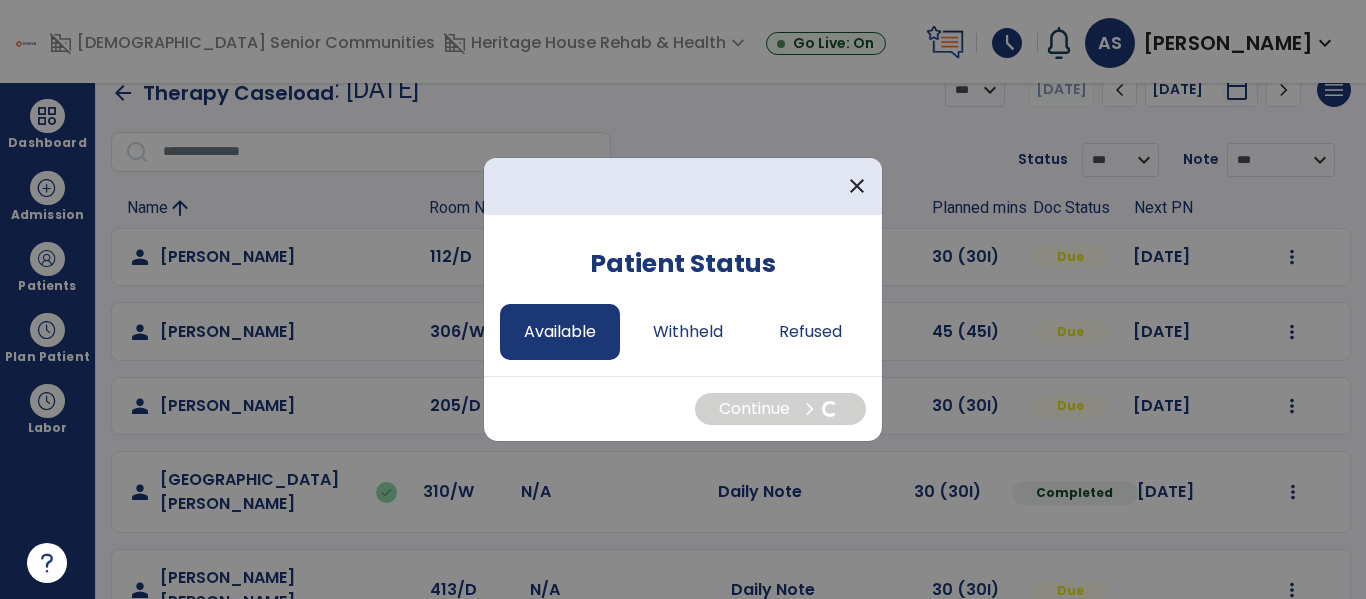 select on "*" 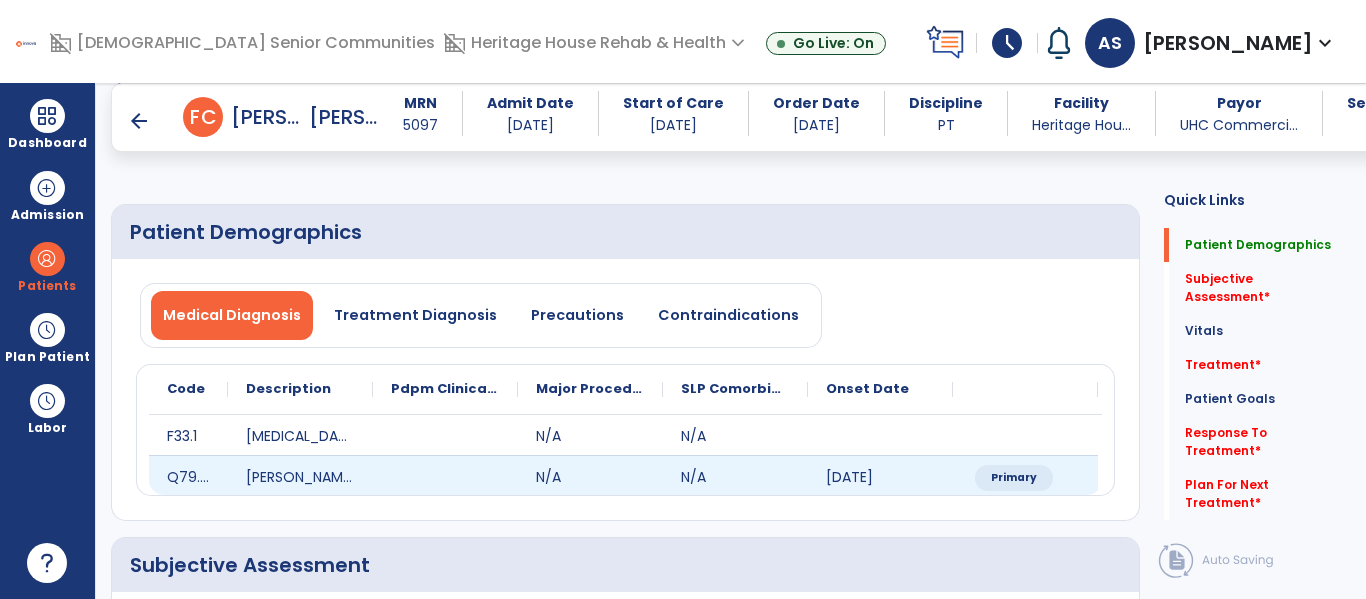 scroll, scrollTop: 164, scrollLeft: 0, axis: vertical 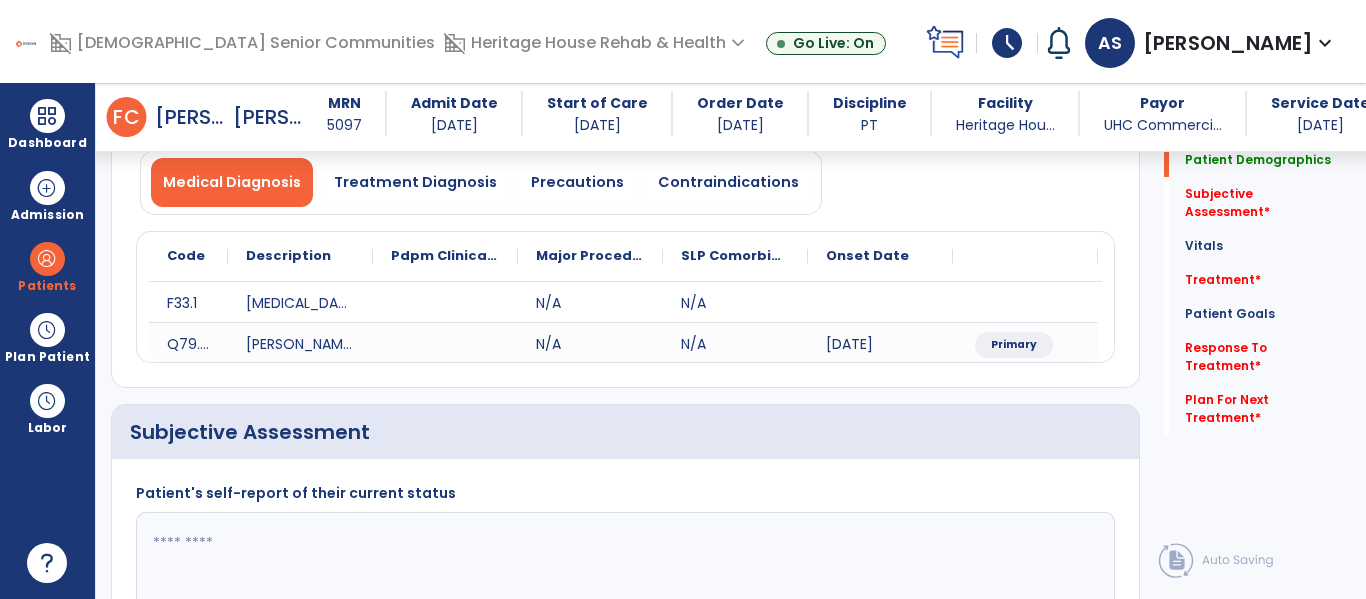drag, startPoint x: 384, startPoint y: 558, endPoint x: 354, endPoint y: 593, distance: 46.09772 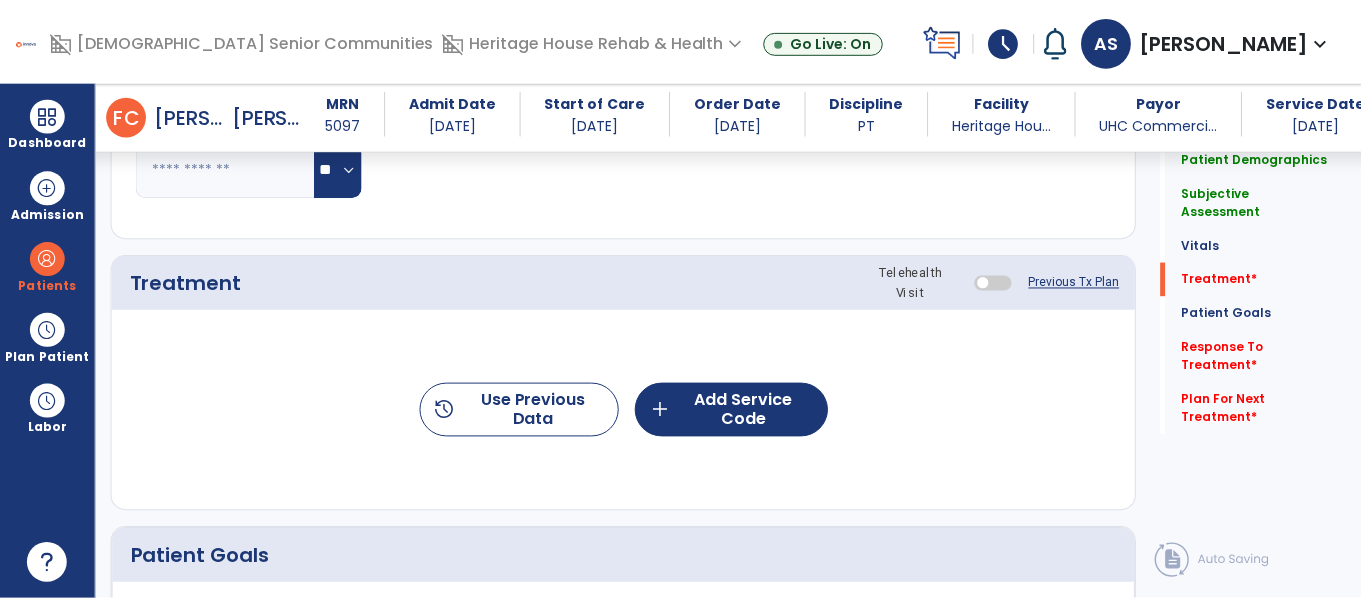 scroll, scrollTop: 1104, scrollLeft: 0, axis: vertical 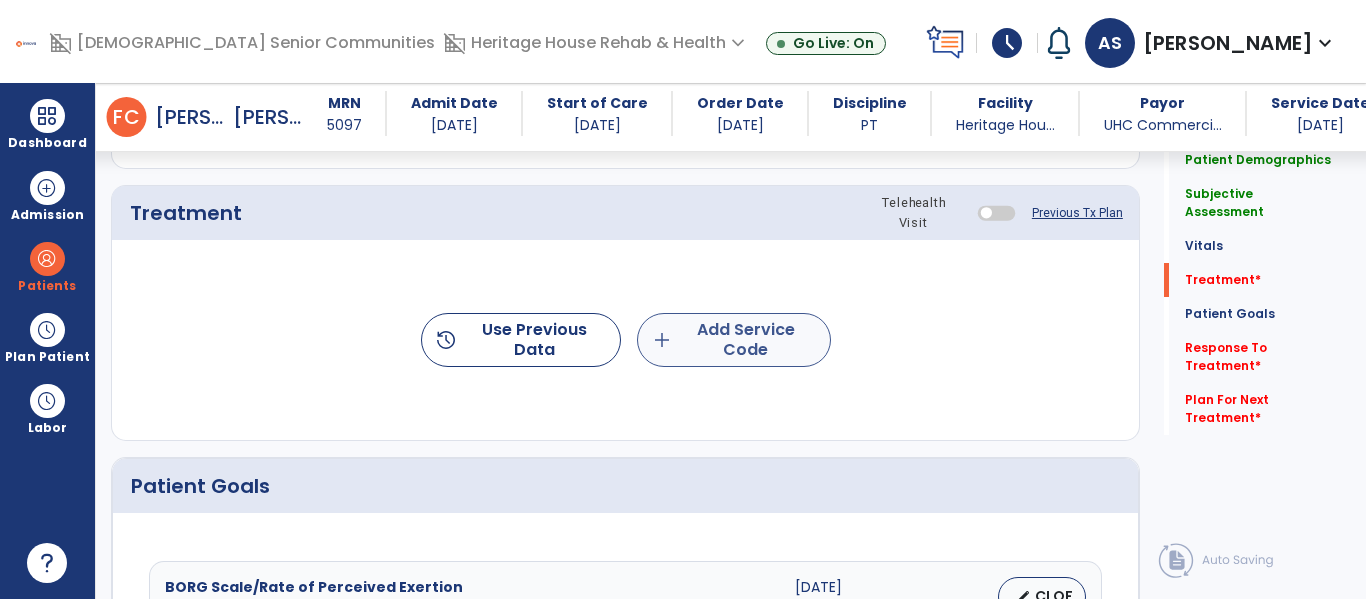 type on "**********" 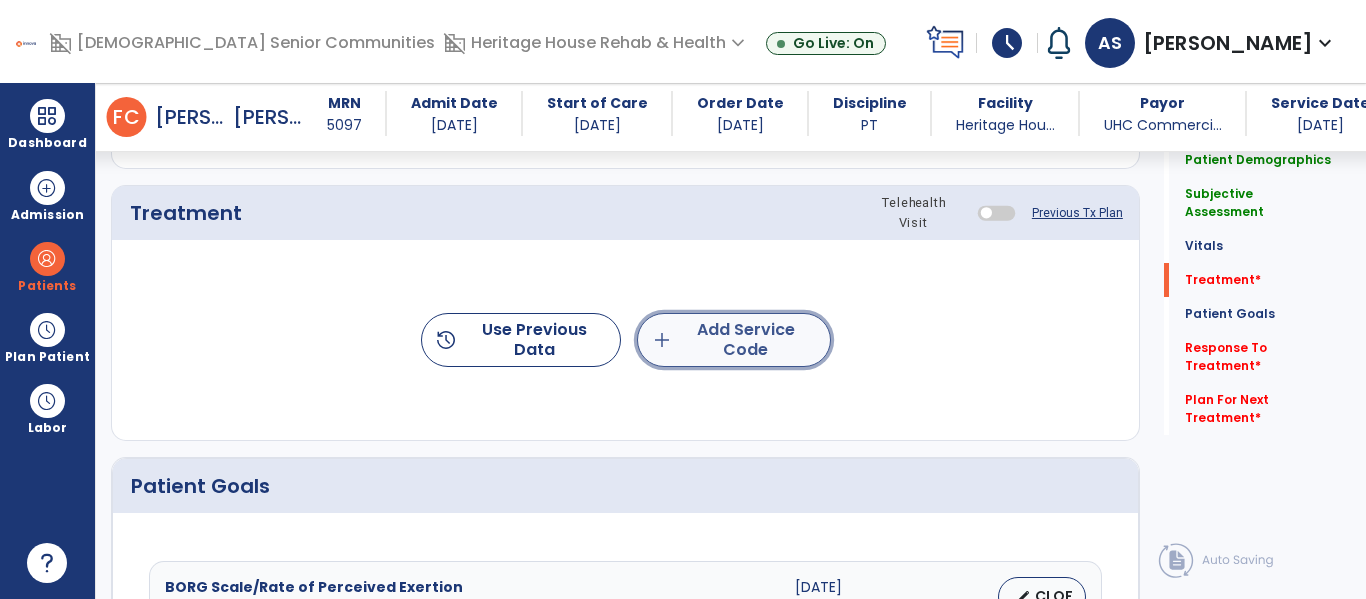 click on "add  Add Service Code" 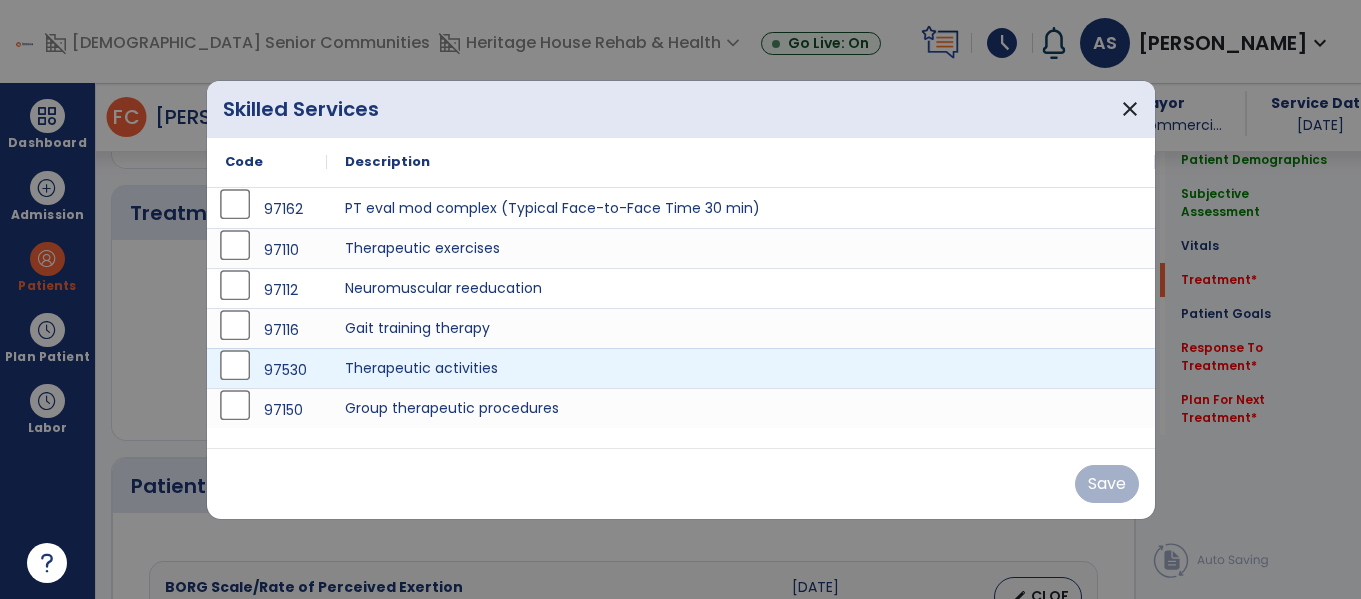 scroll, scrollTop: 1104, scrollLeft: 0, axis: vertical 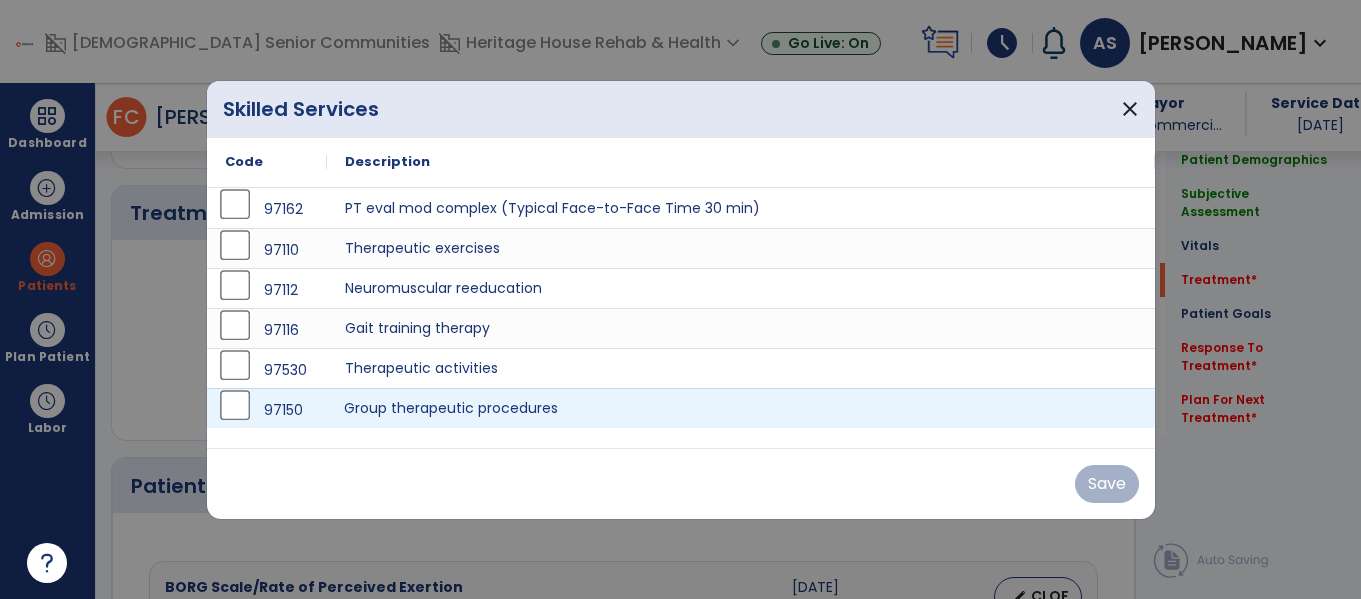 drag, startPoint x: 415, startPoint y: 408, endPoint x: 441, endPoint y: 409, distance: 26.019224 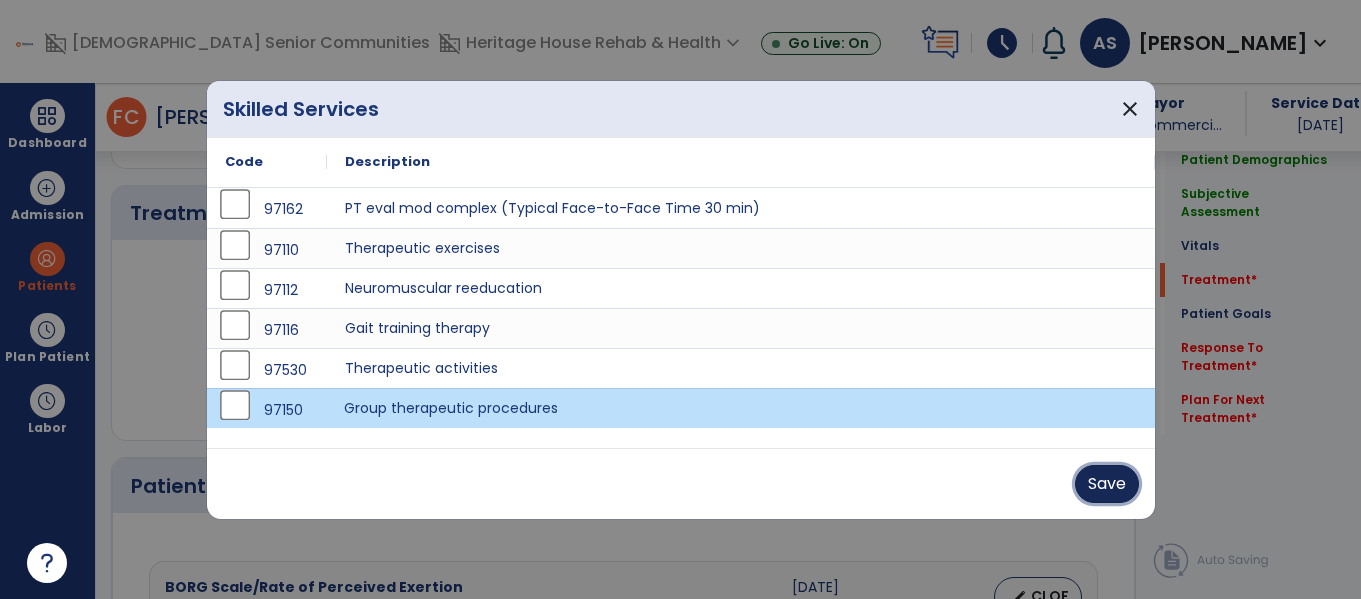 click on "Save" at bounding box center (1107, 484) 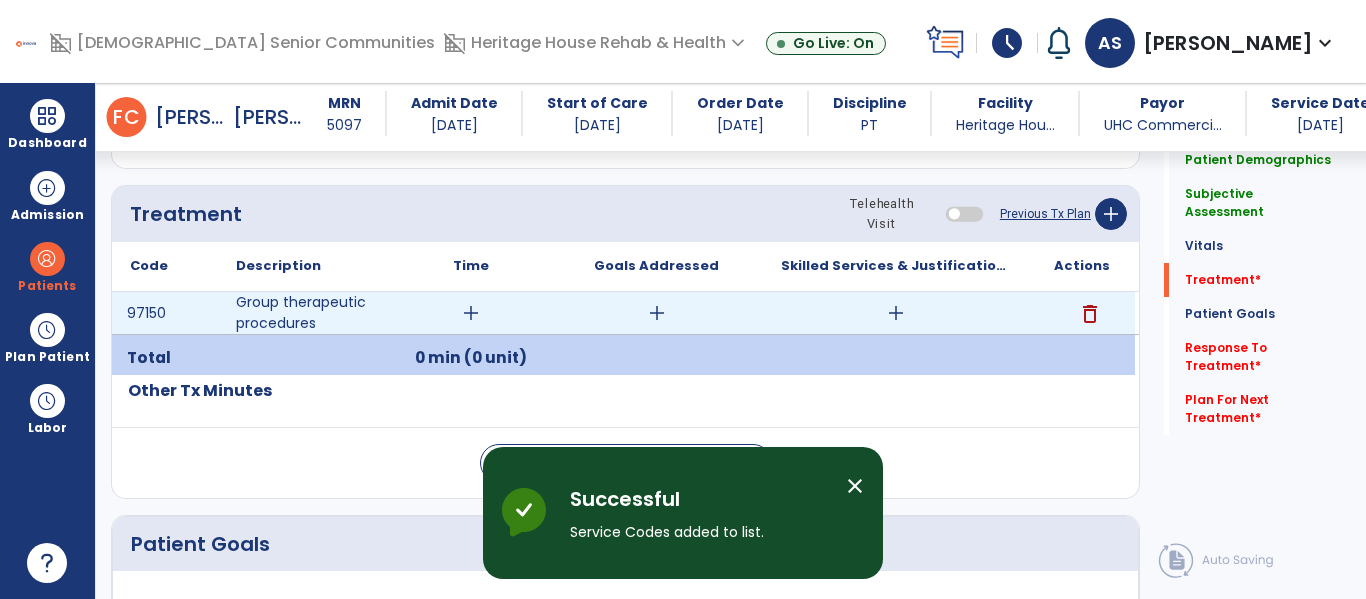click on "add" at bounding box center (471, 313) 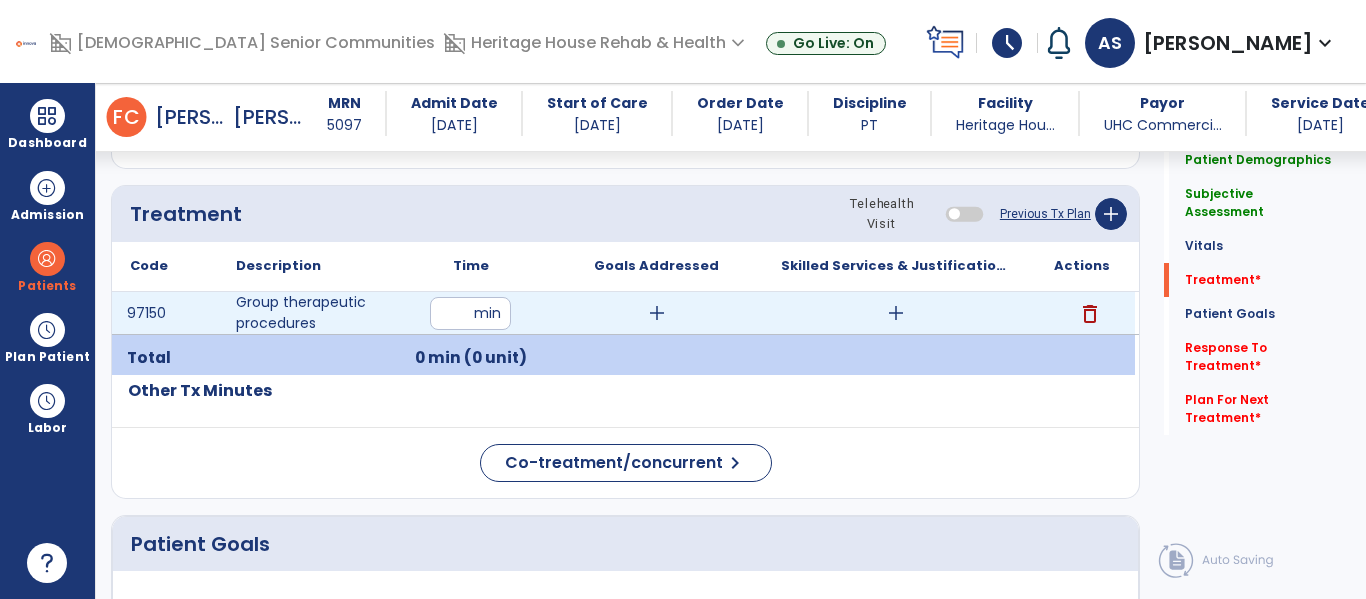 type on "**" 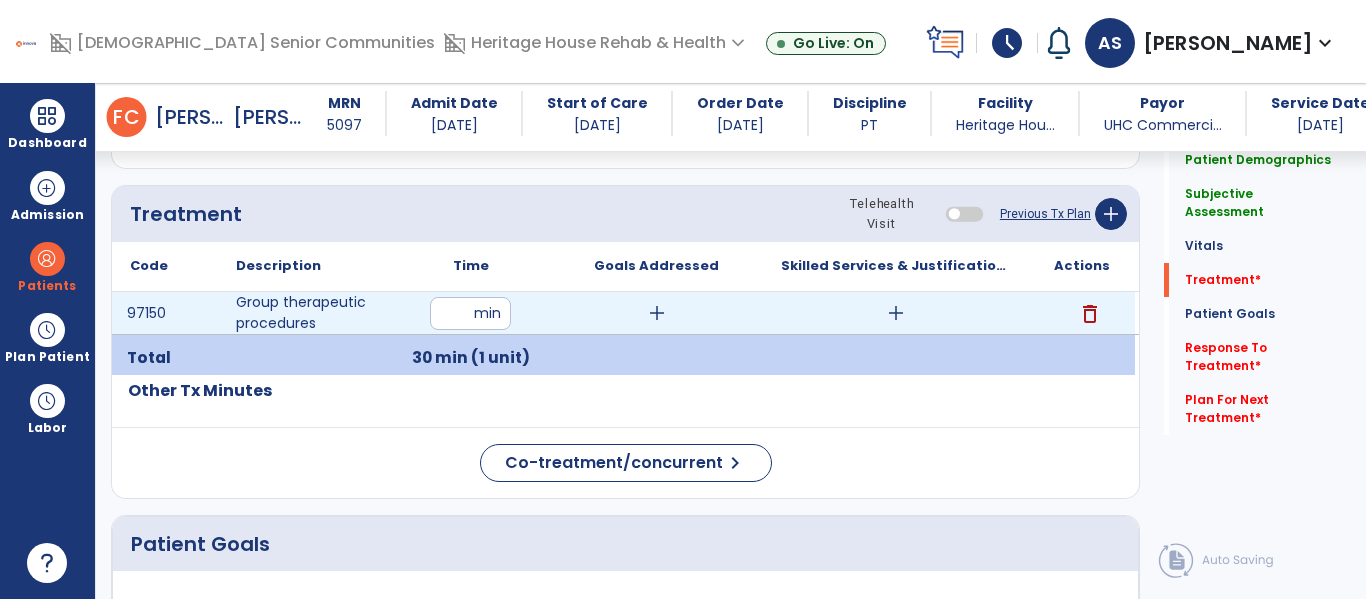 click on "add" at bounding box center (657, 313) 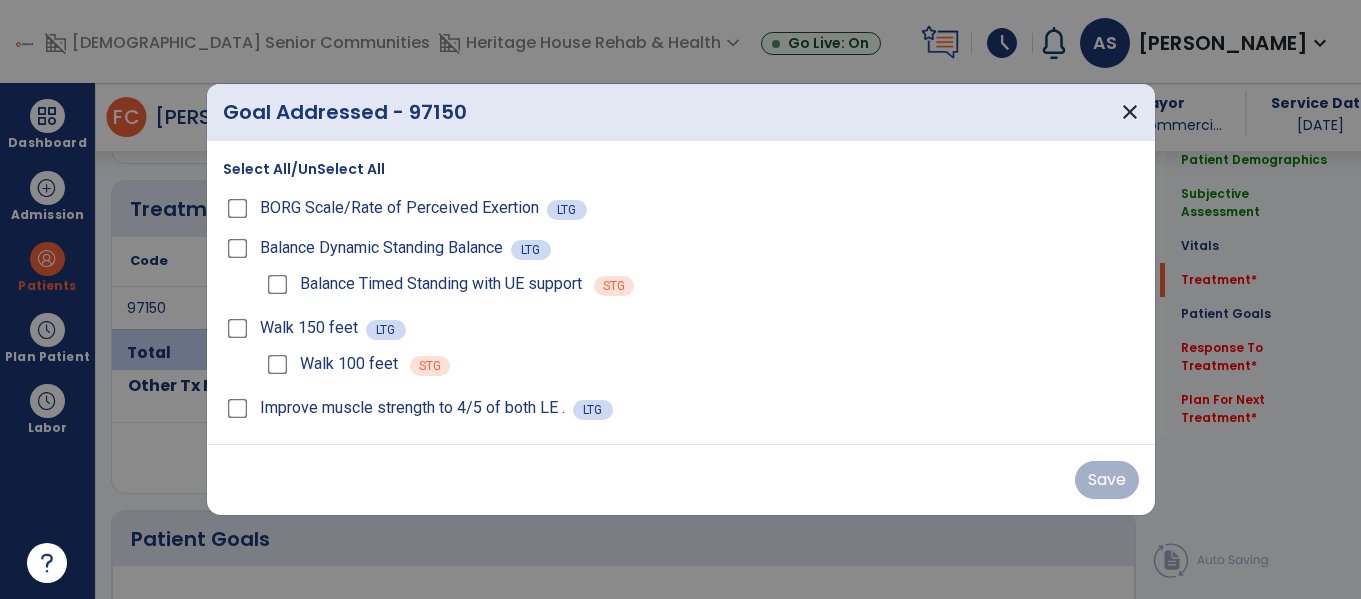 scroll, scrollTop: 1104, scrollLeft: 0, axis: vertical 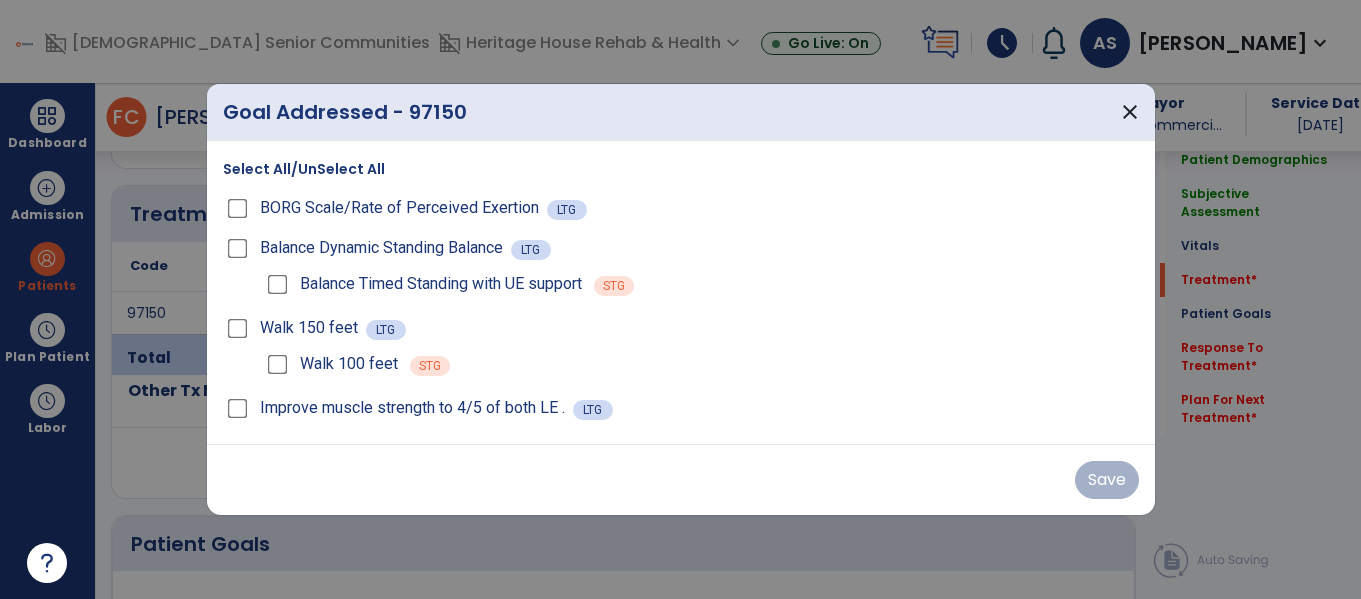 click on "Select All/UnSelect All" at bounding box center (304, 169) 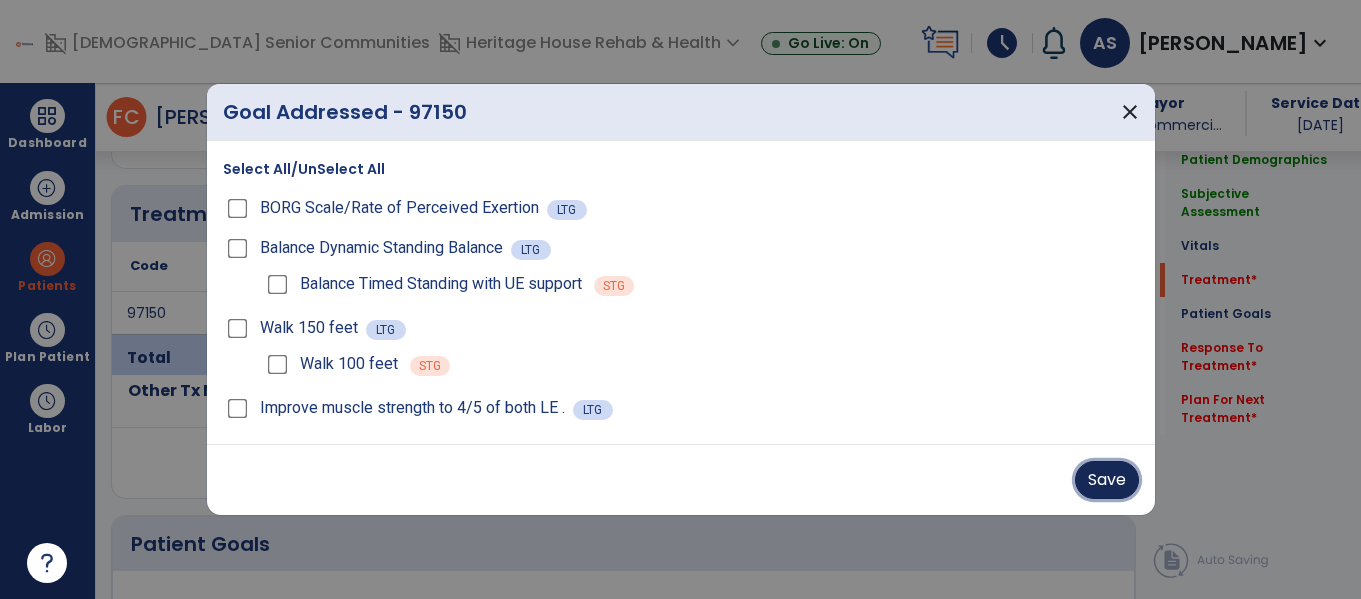 click on "Save" at bounding box center (1107, 480) 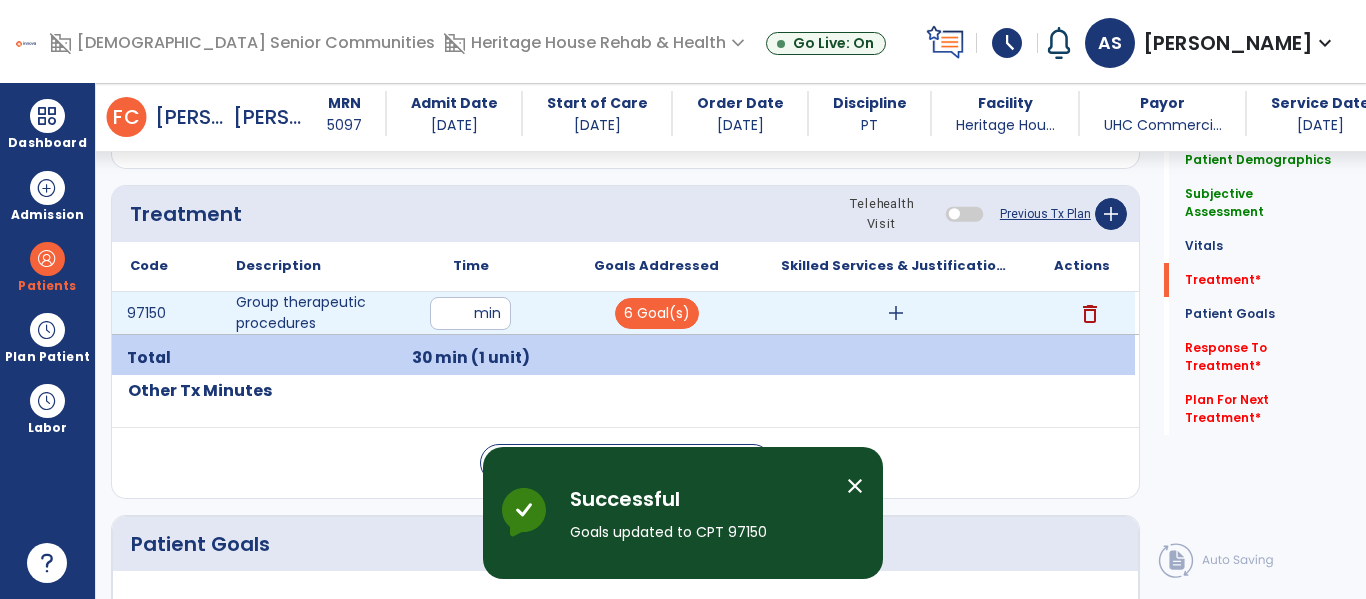 click on "add" at bounding box center (896, 313) 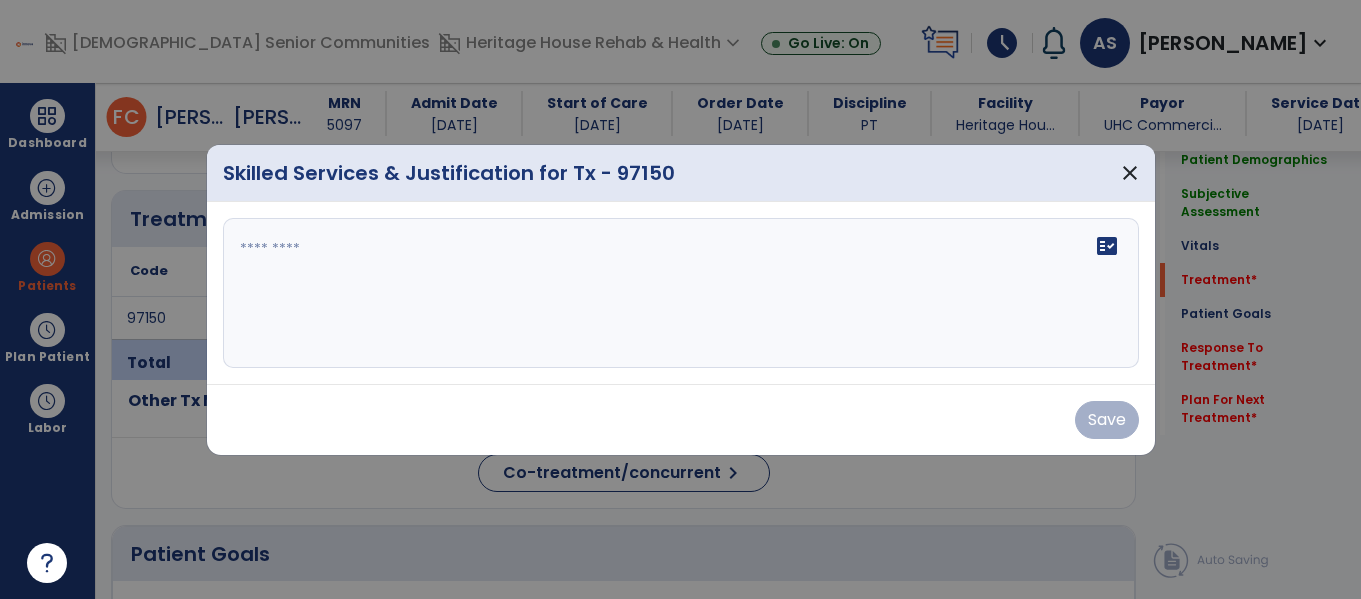 scroll, scrollTop: 1104, scrollLeft: 0, axis: vertical 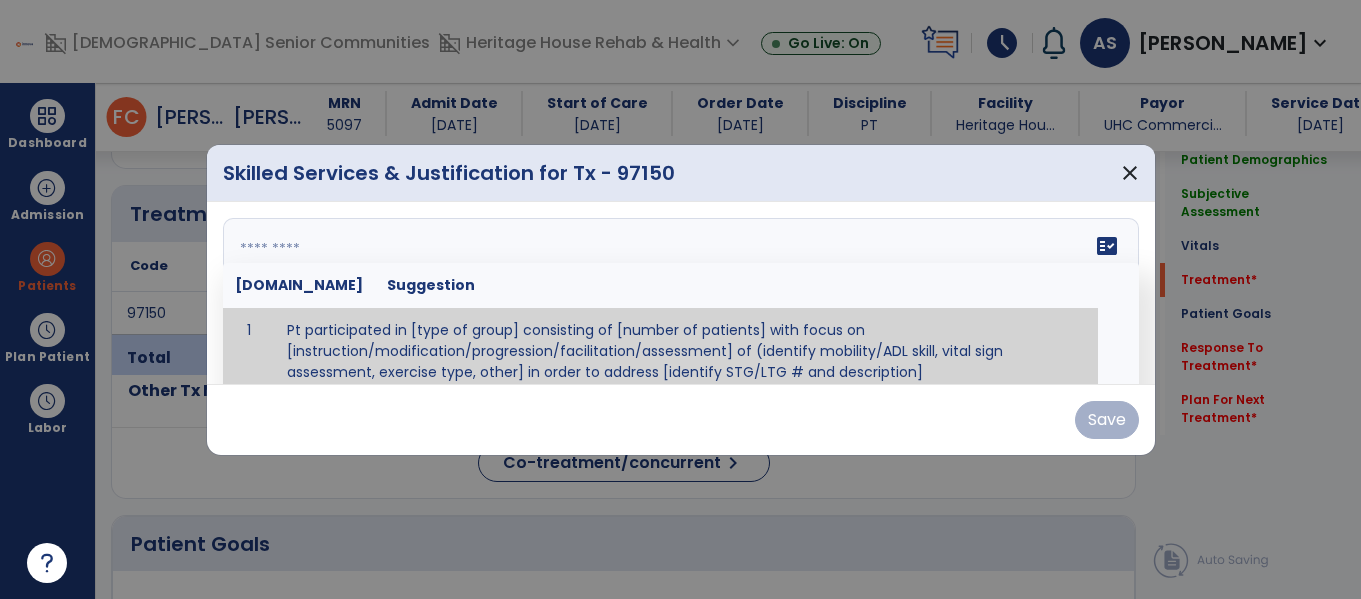 click on "fact_check  [DOMAIN_NAME] Suggestion 1 Pt participated in [type of group] consisting of [number of patients] with focus on [instruction/modification/progression/facilitation/assessment] of (identify mobility/ADL skill, vital sign assessment, exercise type, other] in order to address [identify STG/LTG # and description]" at bounding box center [681, 293] 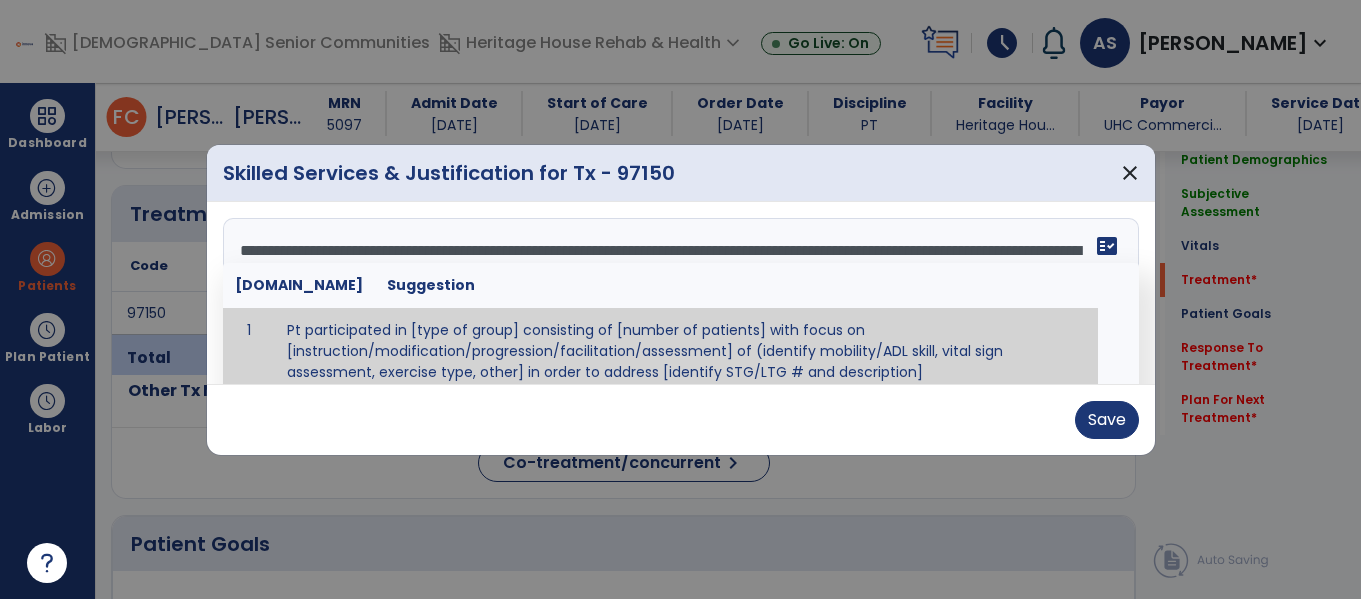 scroll, scrollTop: 16, scrollLeft: 0, axis: vertical 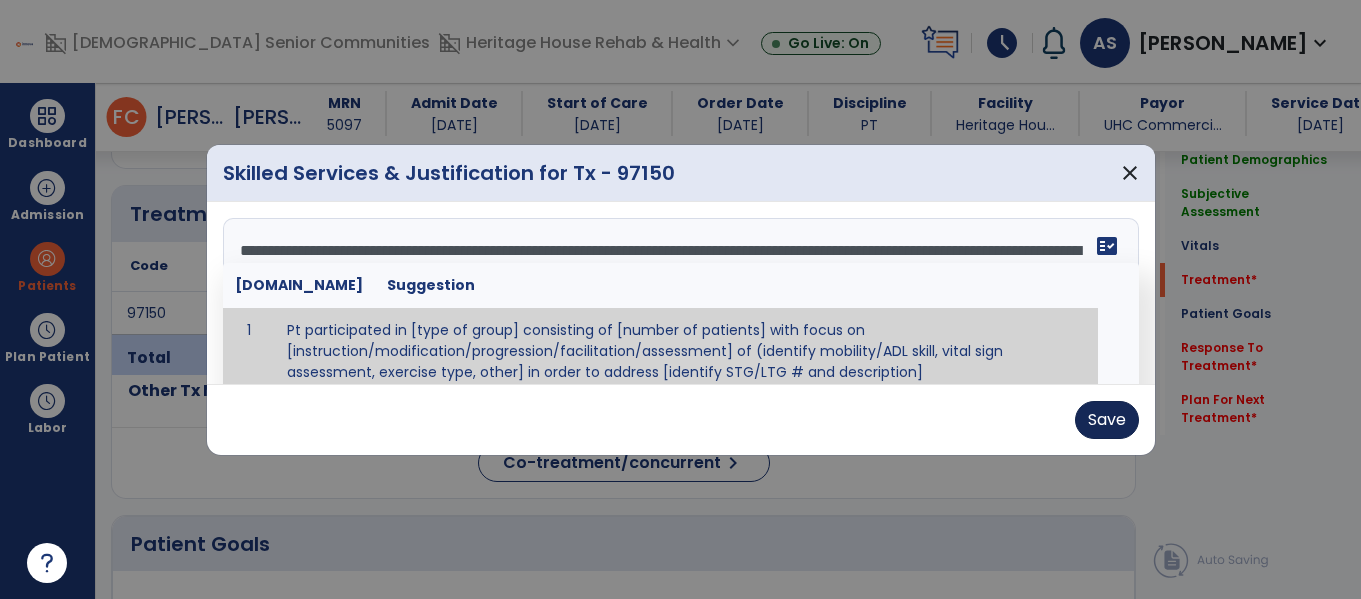 type on "**********" 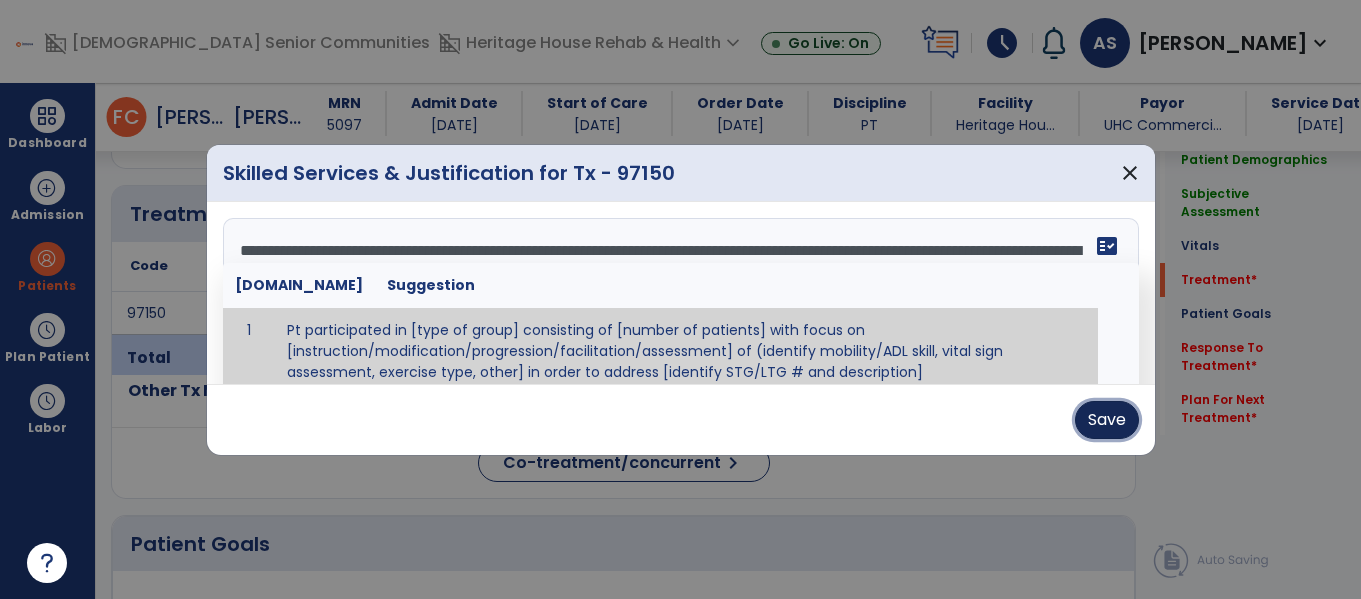 click on "Save" at bounding box center [1107, 420] 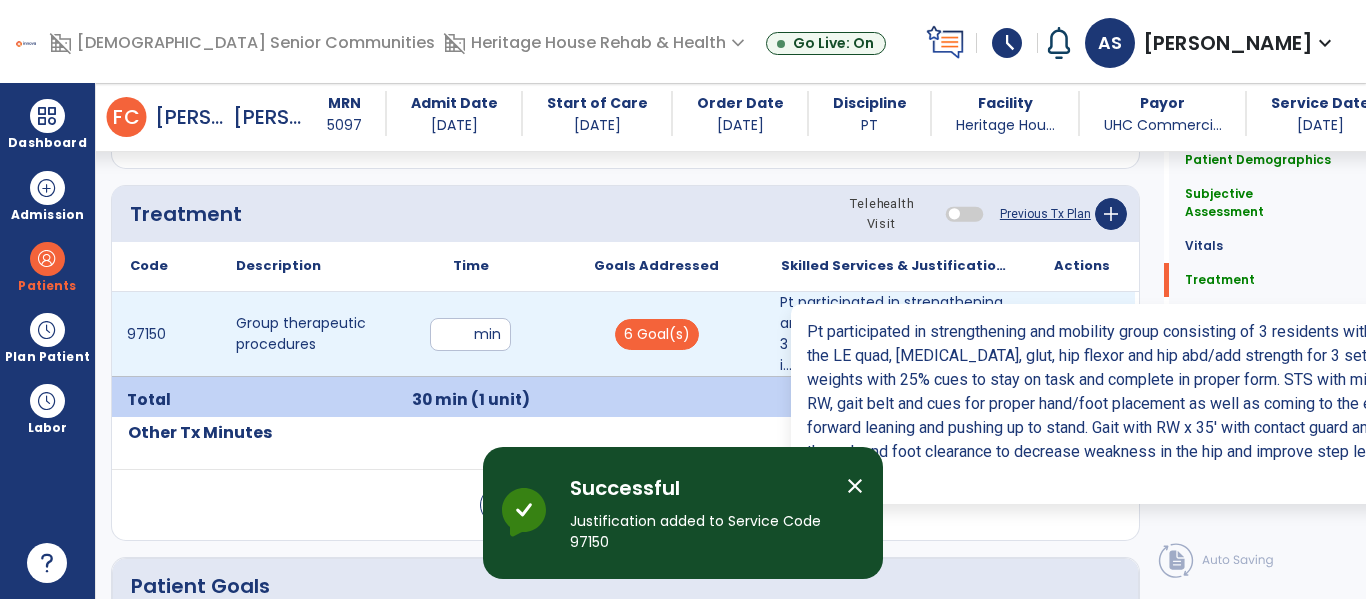 click on "Pt participated in strengthening and mobility group consisting of 3 residents with focus on increasi..." at bounding box center [896, 334] 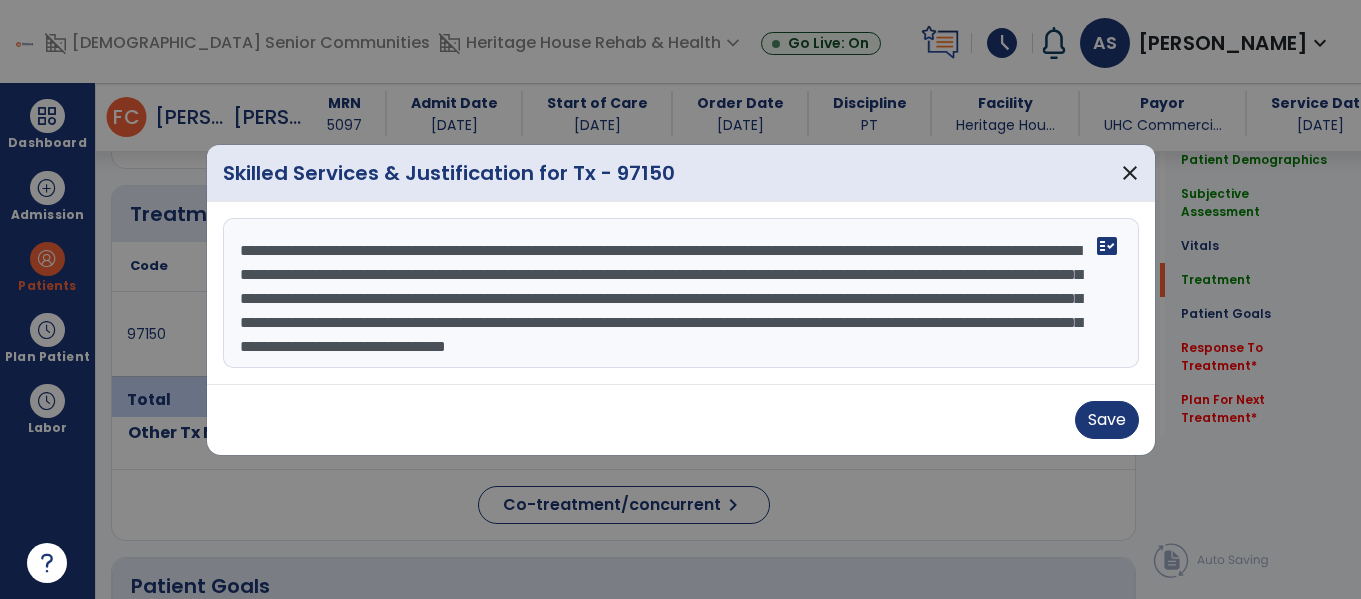 scroll, scrollTop: 1104, scrollLeft: 0, axis: vertical 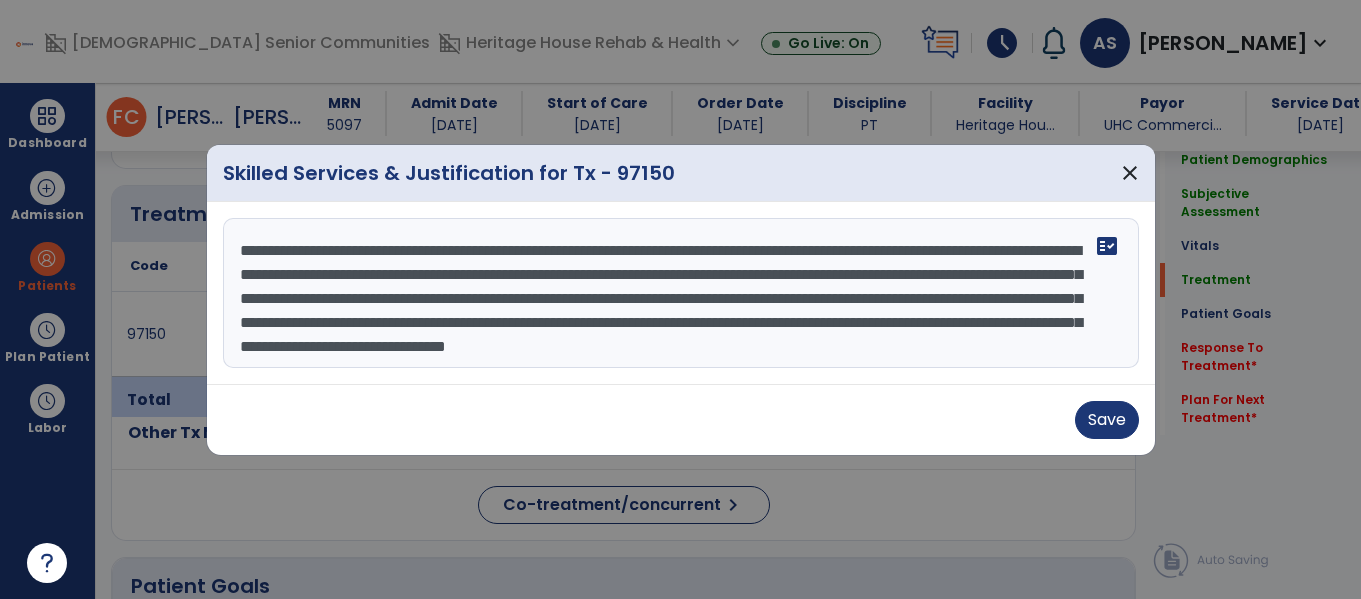 drag, startPoint x: 462, startPoint y: 322, endPoint x: 481, endPoint y: 324, distance: 19.104973 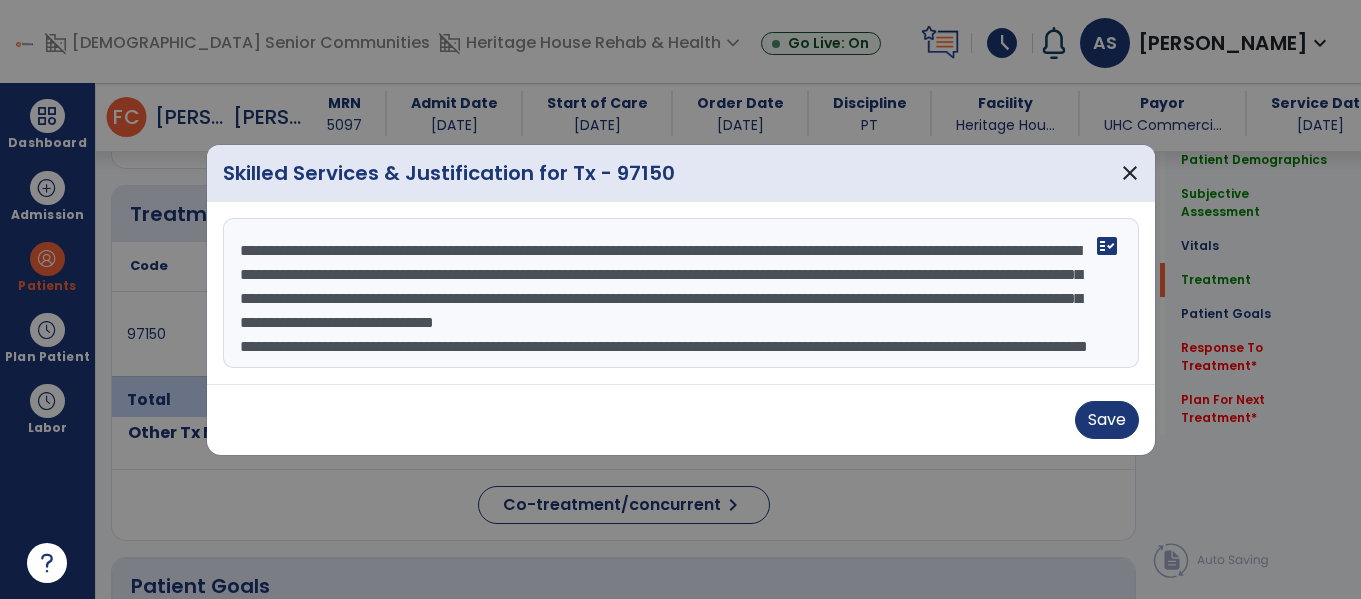 scroll, scrollTop: 48, scrollLeft: 0, axis: vertical 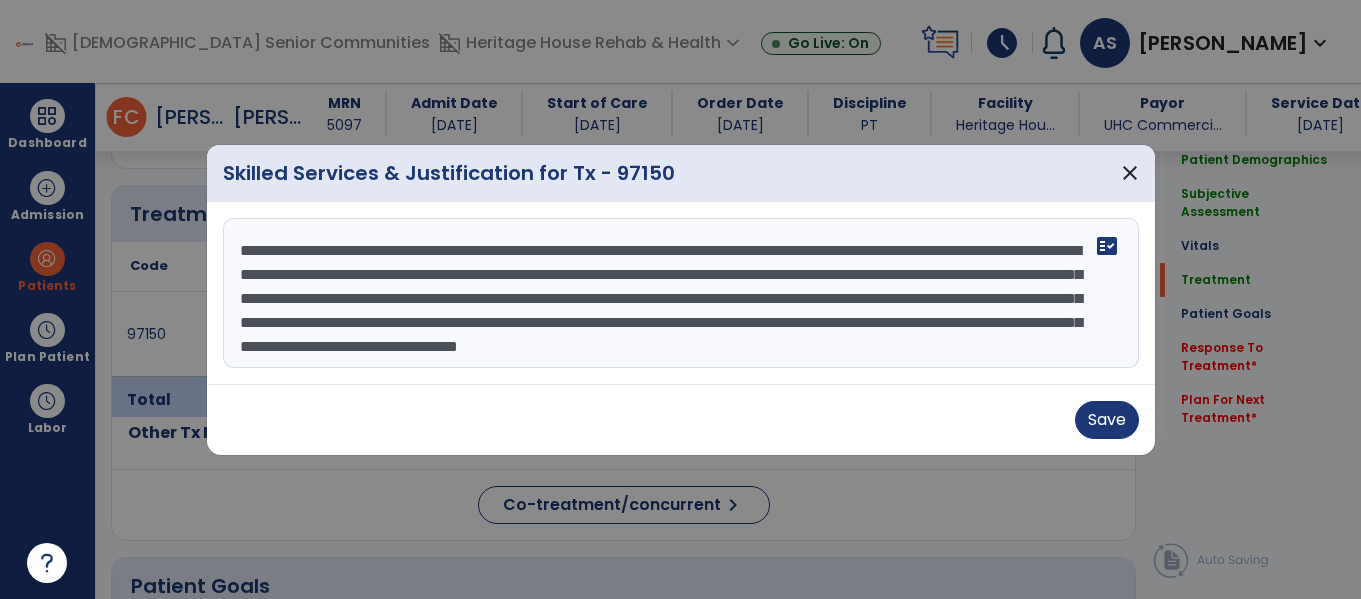 drag, startPoint x: 755, startPoint y: 273, endPoint x: 808, endPoint y: 278, distance: 53.235325 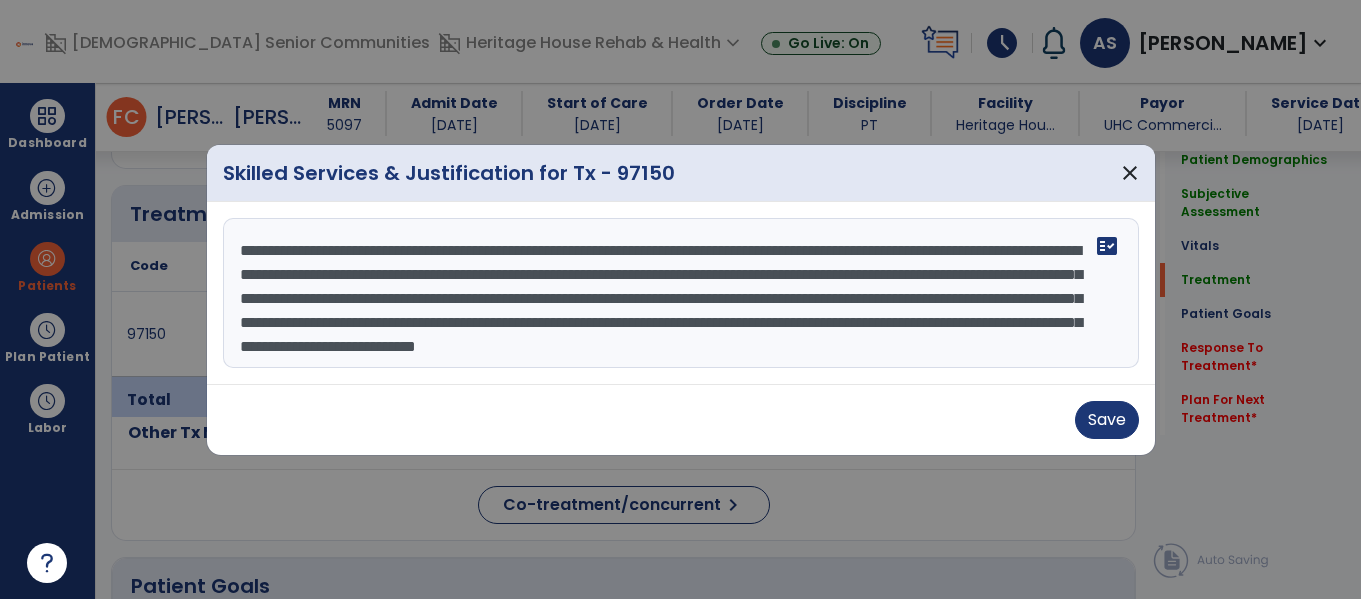 drag, startPoint x: 801, startPoint y: 279, endPoint x: 810, endPoint y: 265, distance: 16.643316 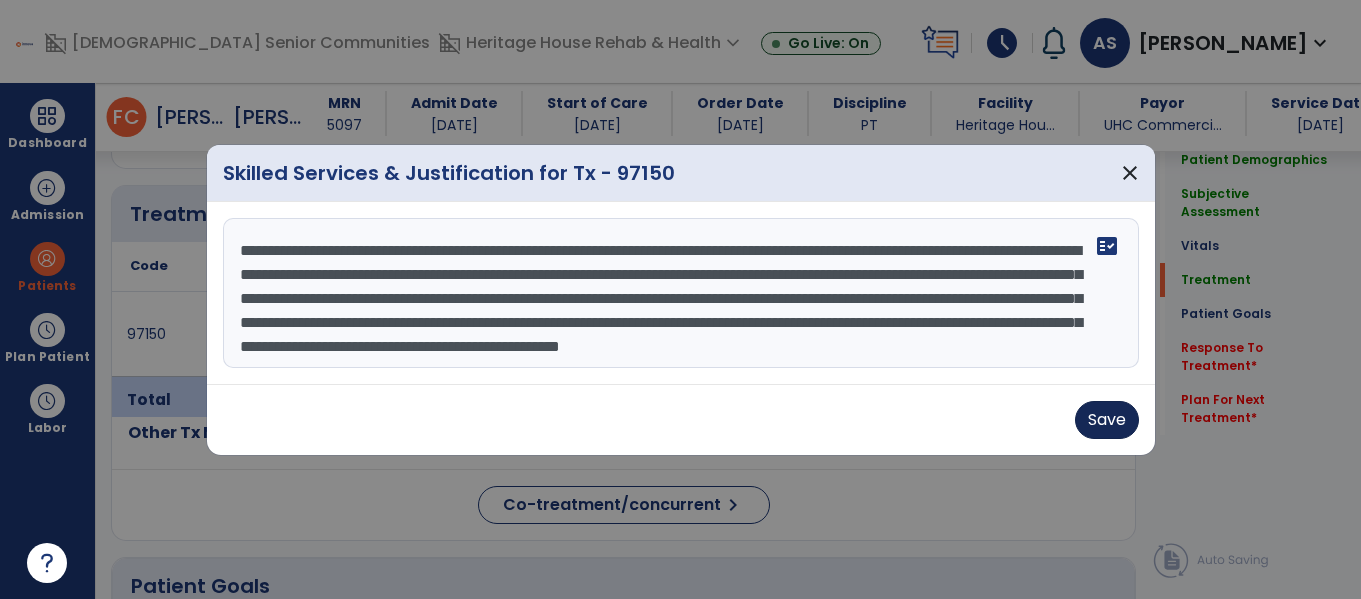 type on "**********" 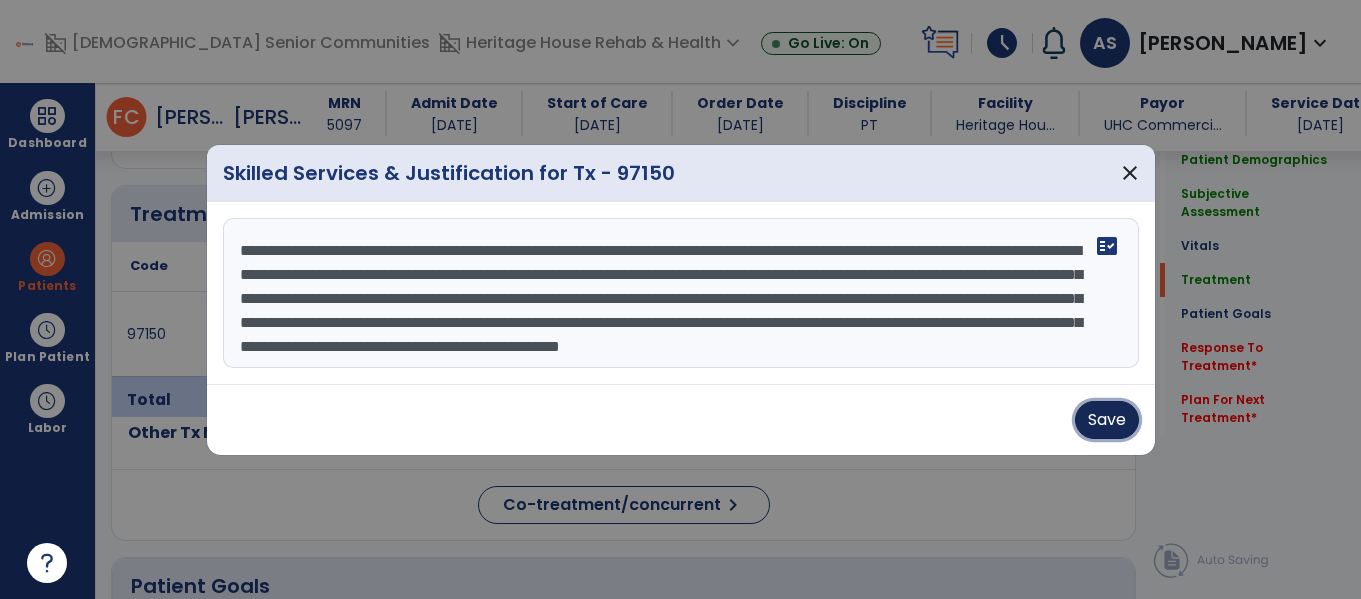click on "Save" at bounding box center [1107, 420] 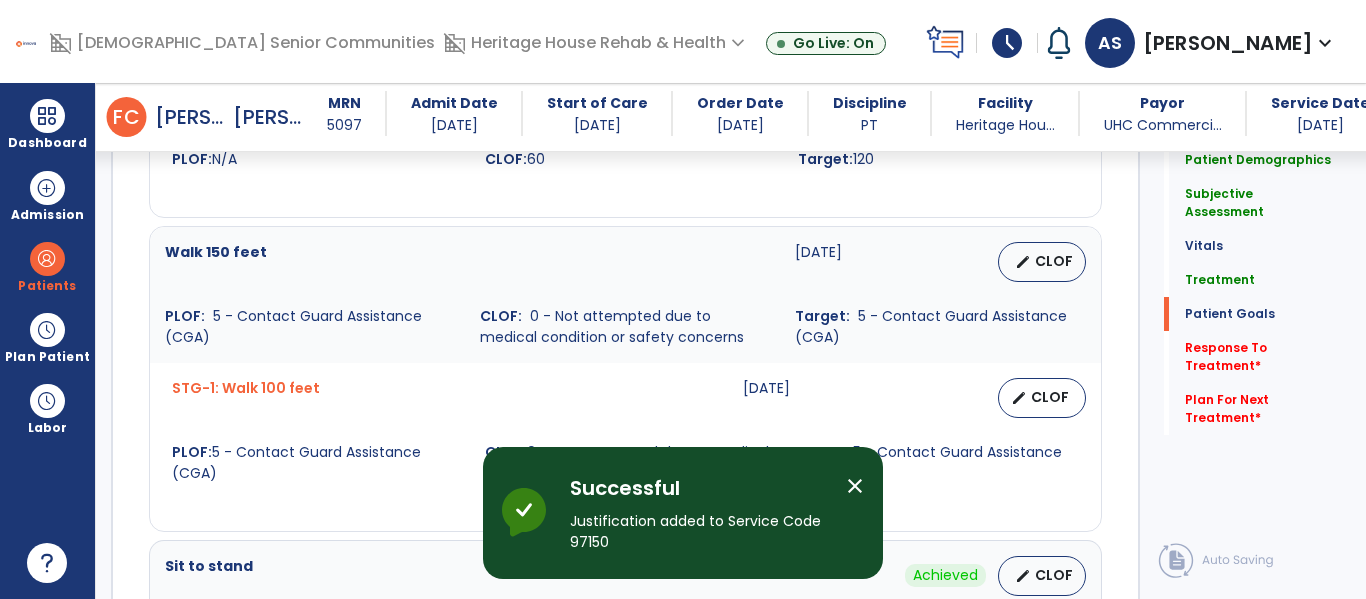 scroll, scrollTop: 2397, scrollLeft: 0, axis: vertical 